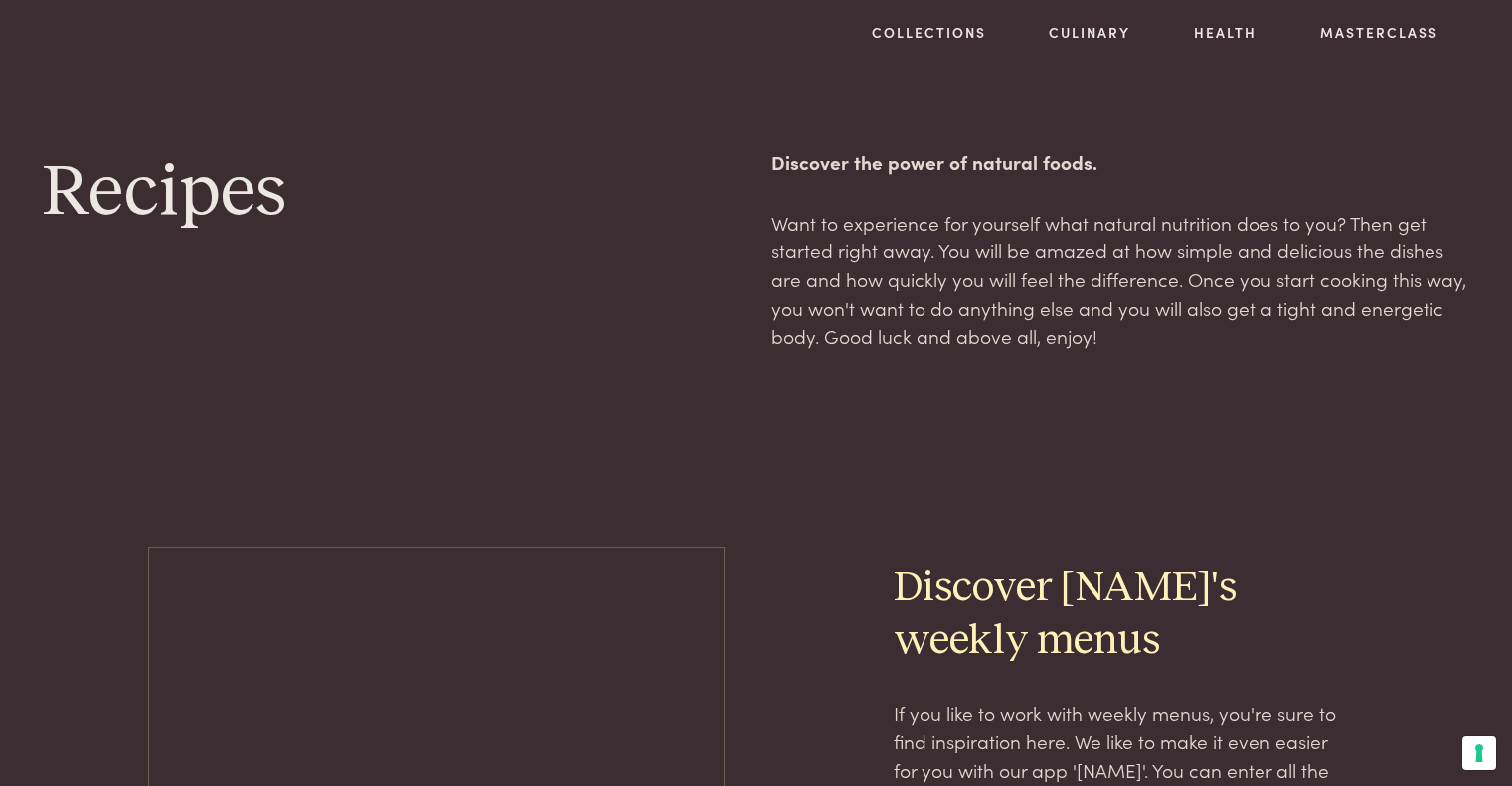 scroll, scrollTop: 0, scrollLeft: 0, axis: both 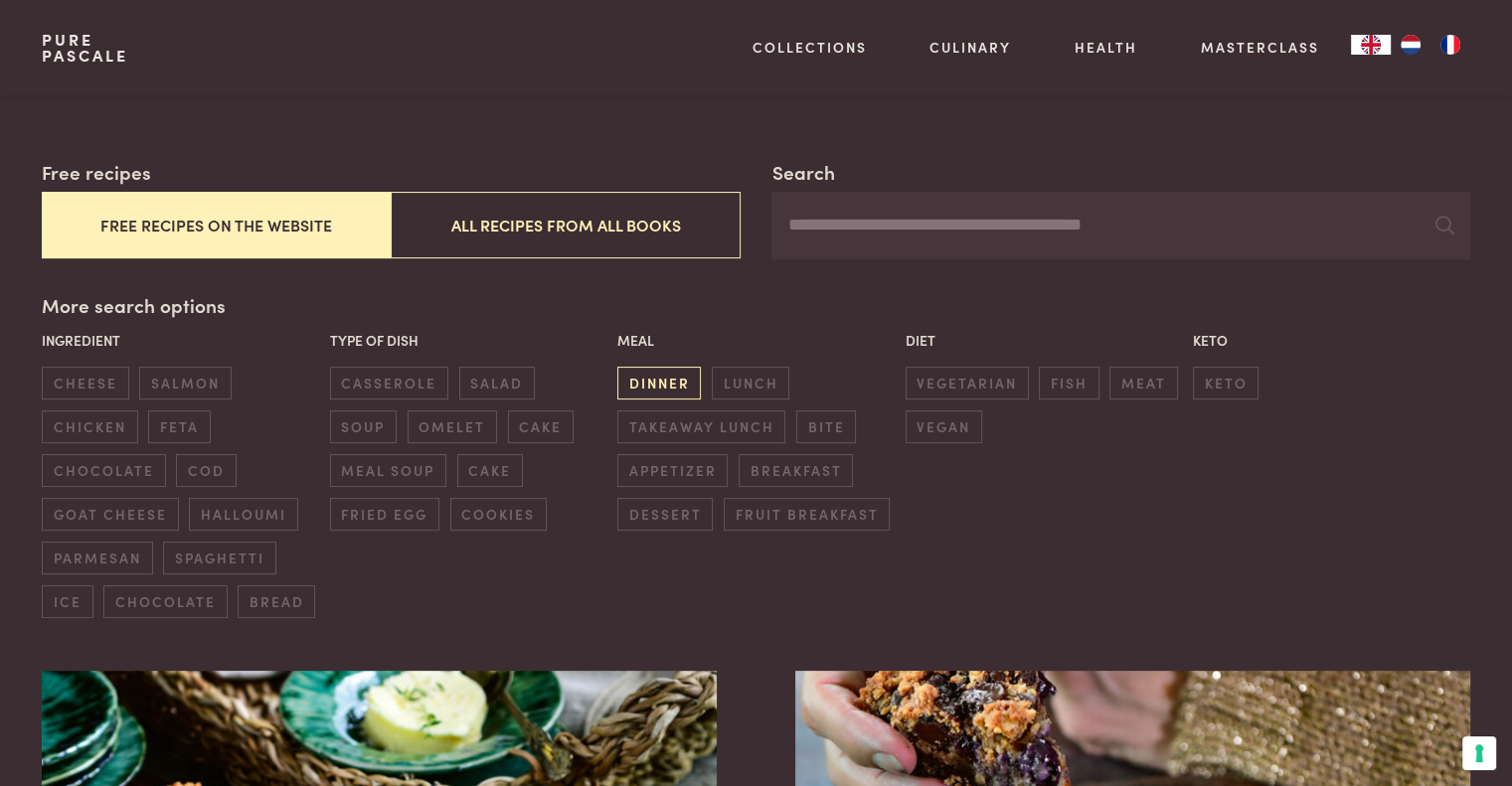 click on "dinner" at bounding box center (659, 383) 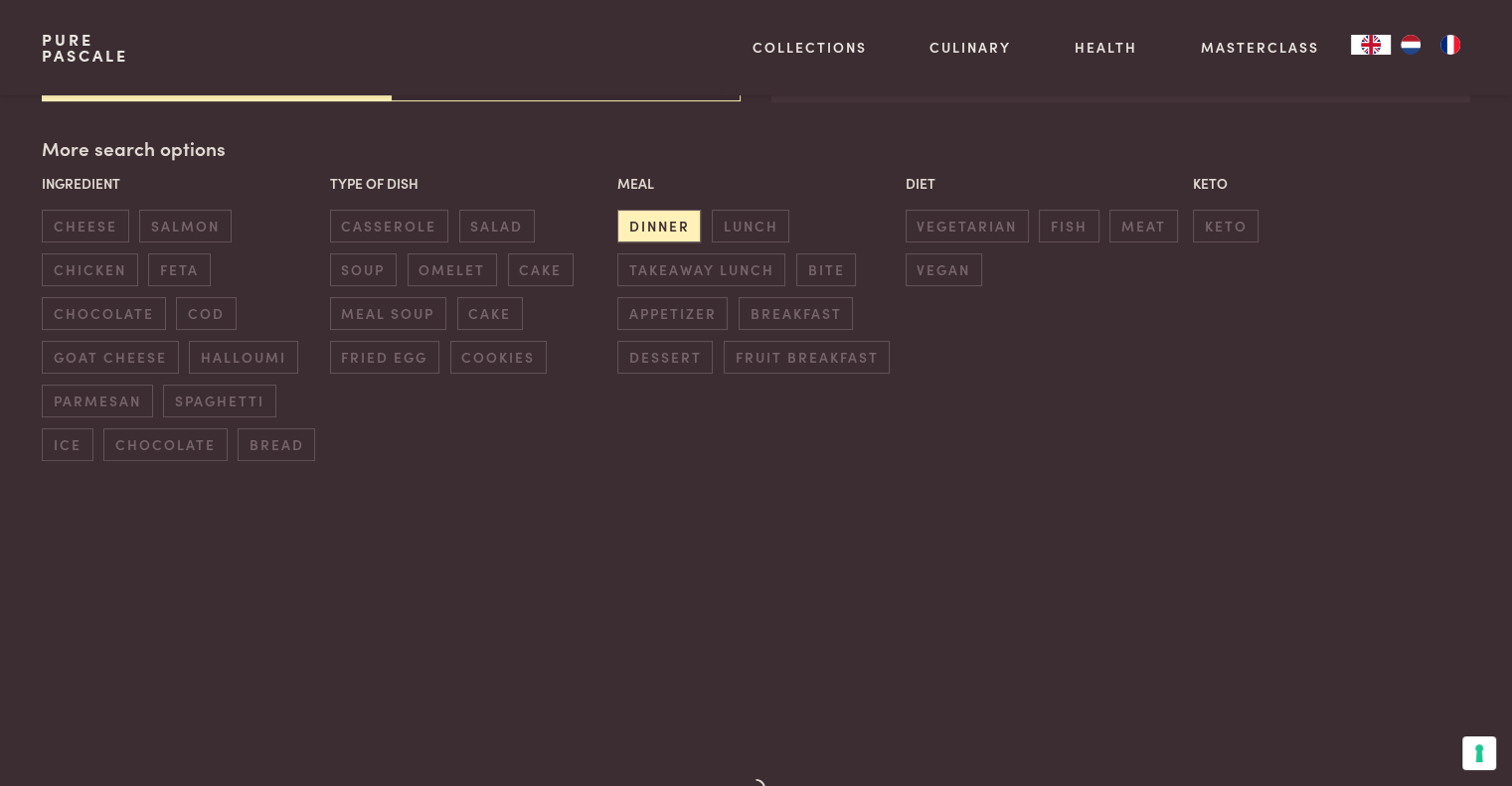 scroll, scrollTop: 456, scrollLeft: 0, axis: vertical 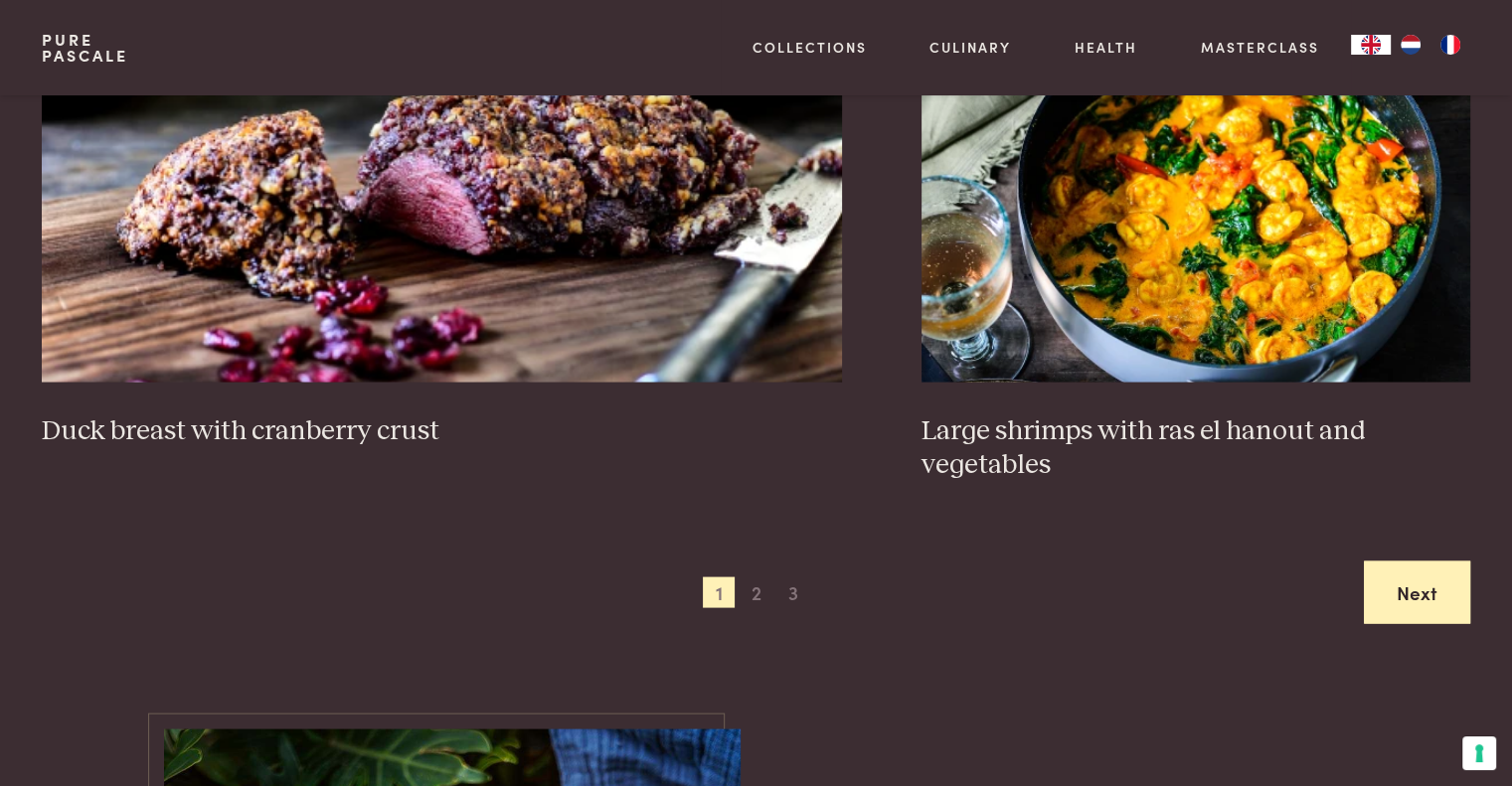 click on "Next" at bounding box center [1417, 592] 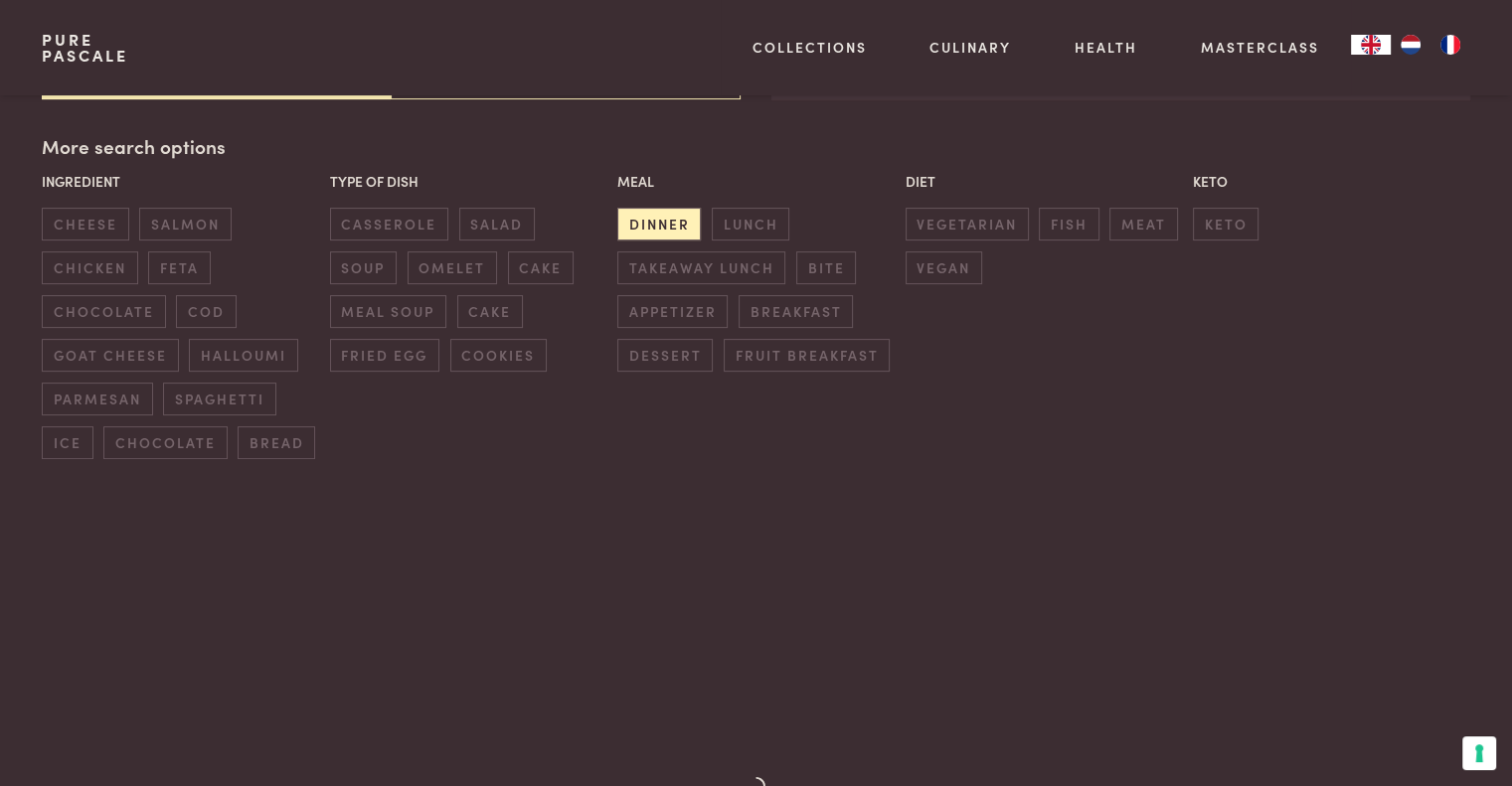 scroll, scrollTop: 456, scrollLeft: 0, axis: vertical 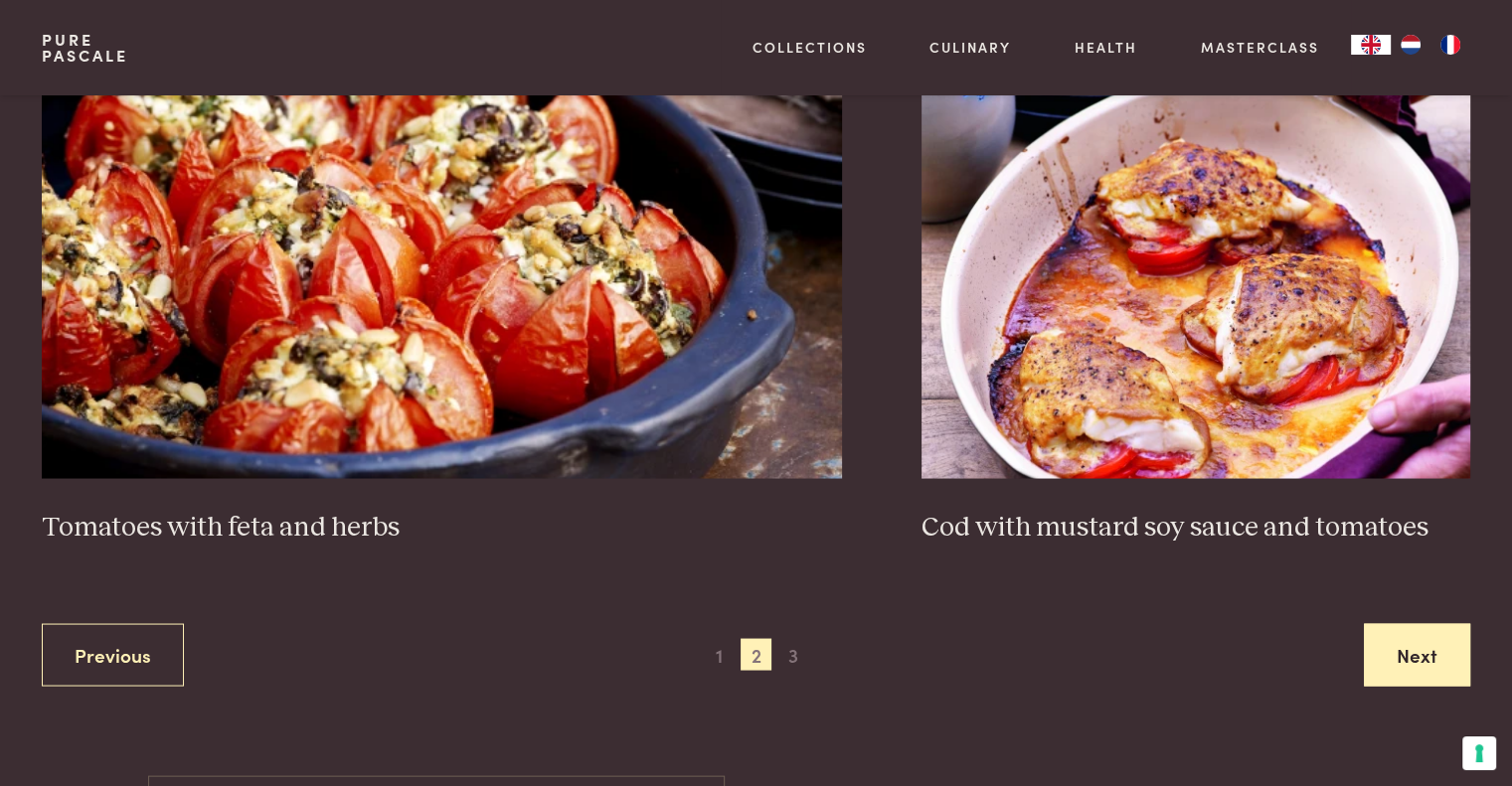 click on "Next" at bounding box center (1417, 654) 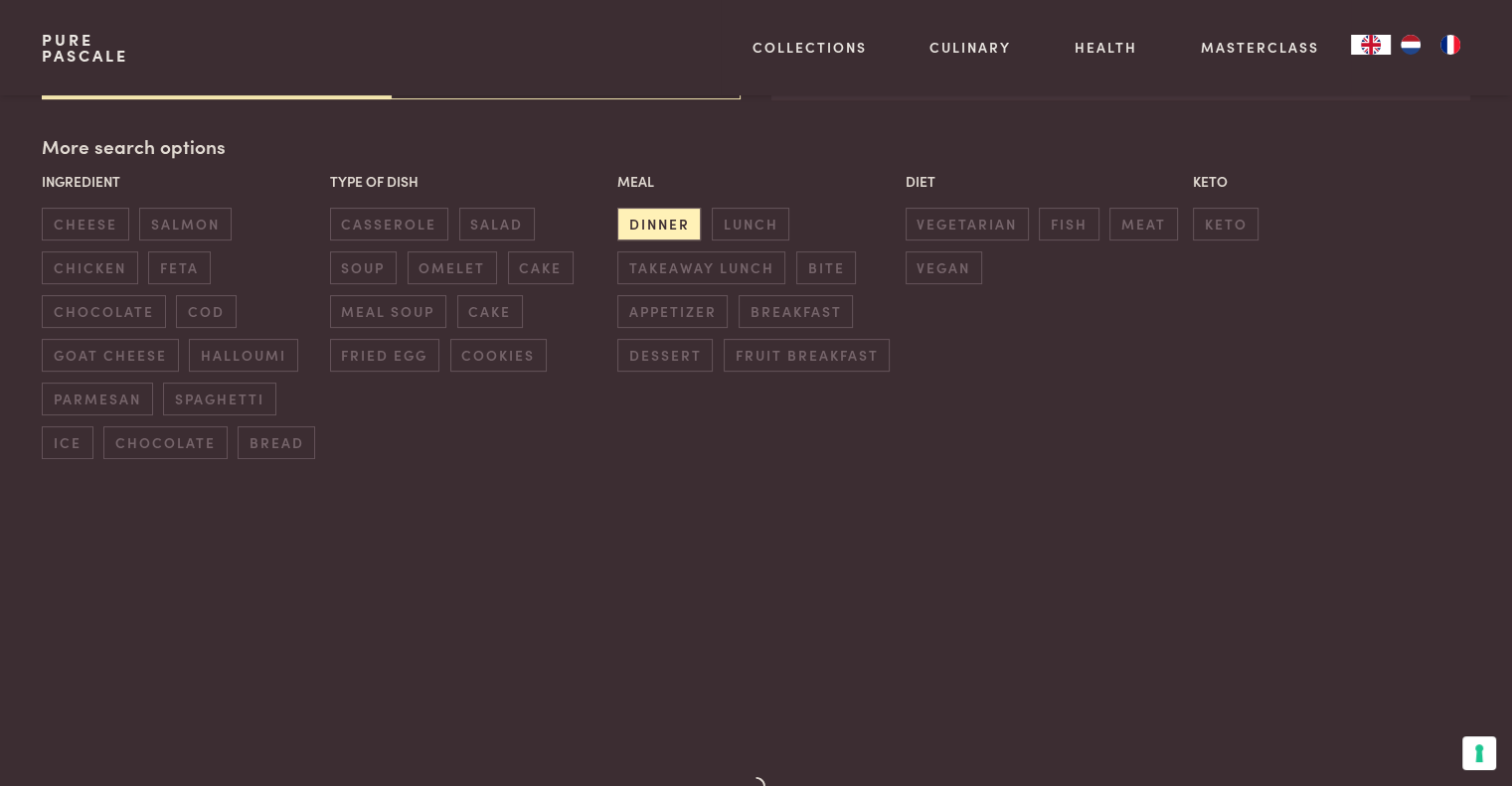 scroll, scrollTop: 456, scrollLeft: 0, axis: vertical 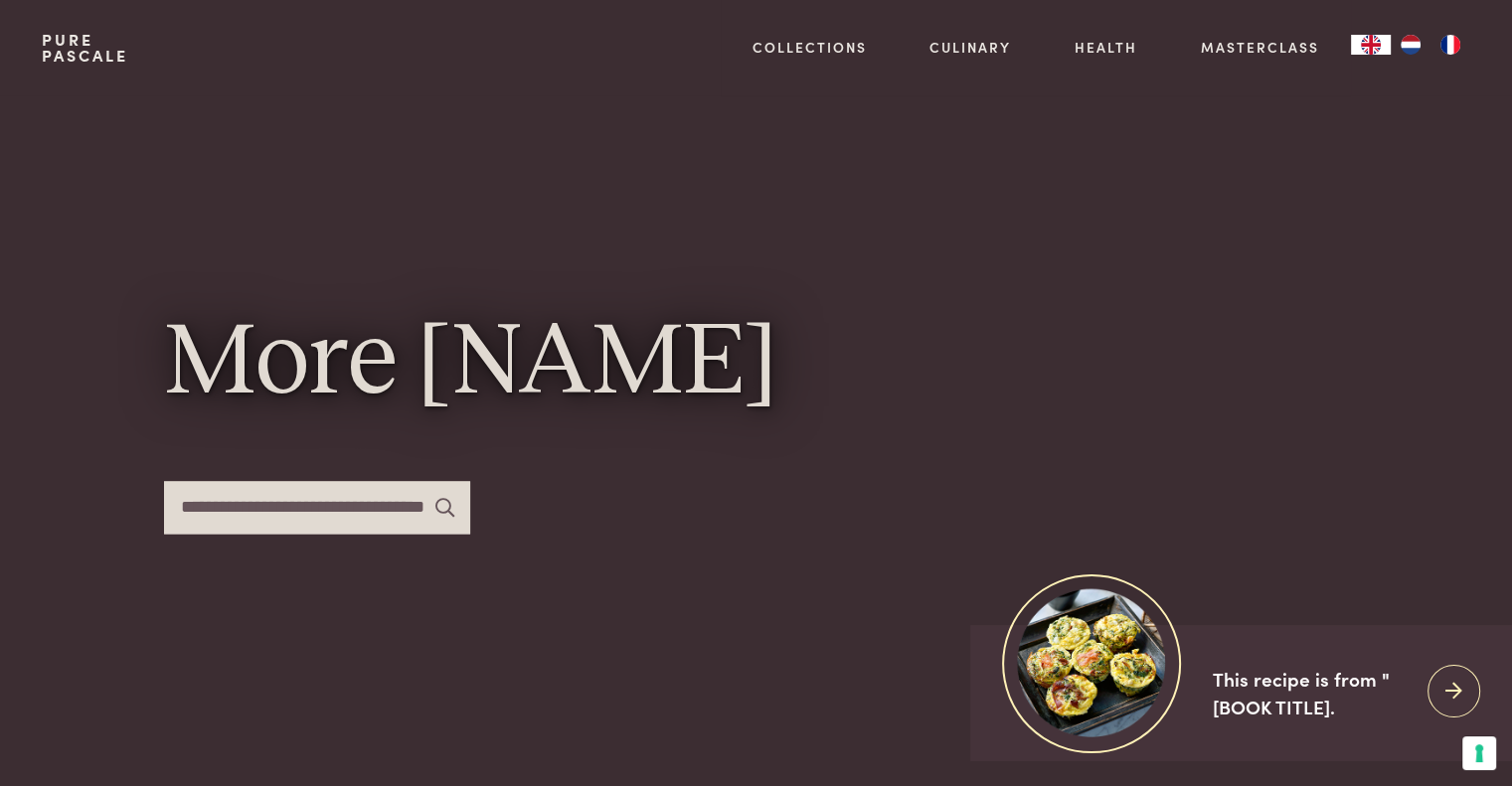 click at bounding box center [317, 507] 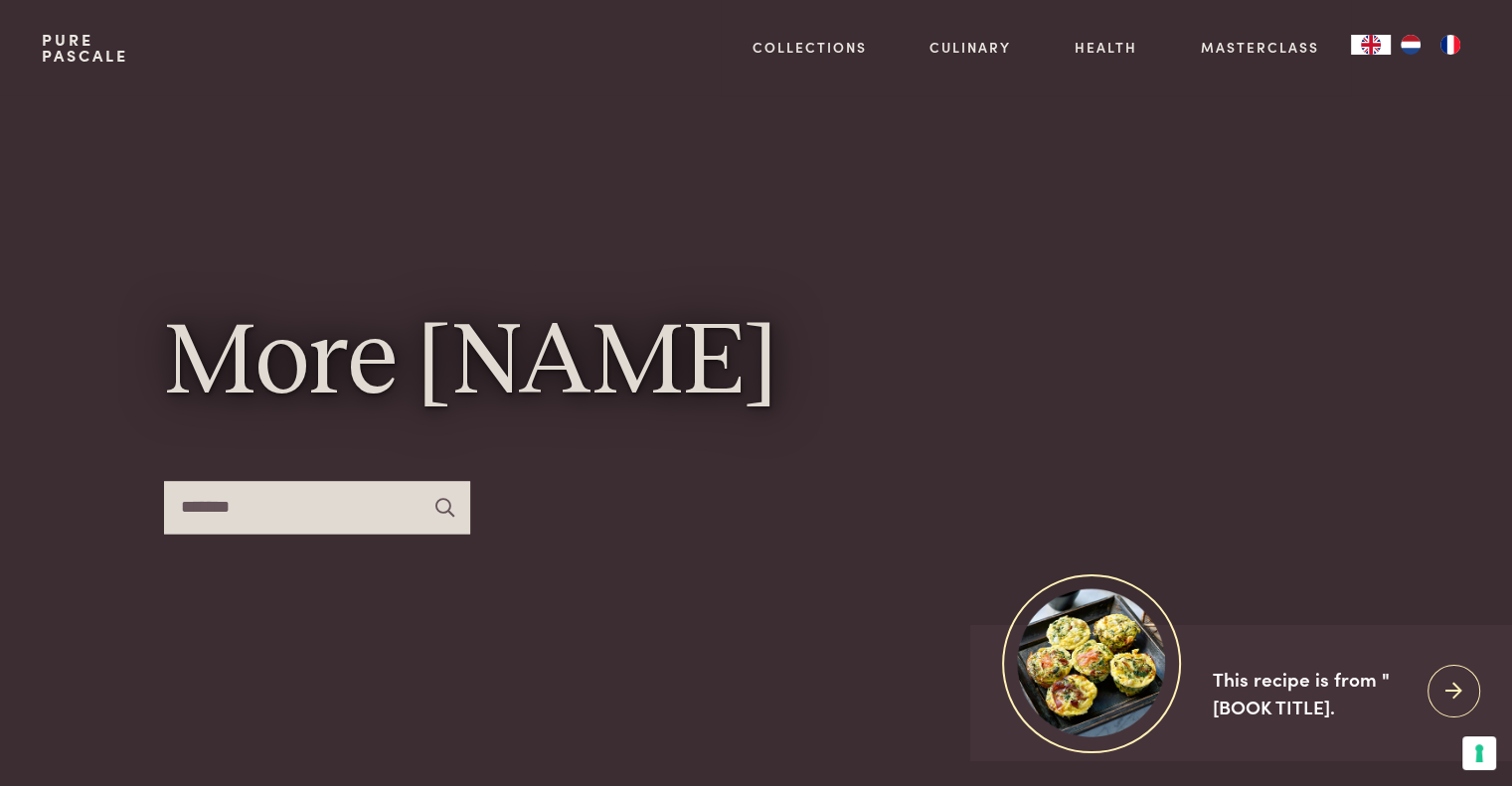 type on "*******" 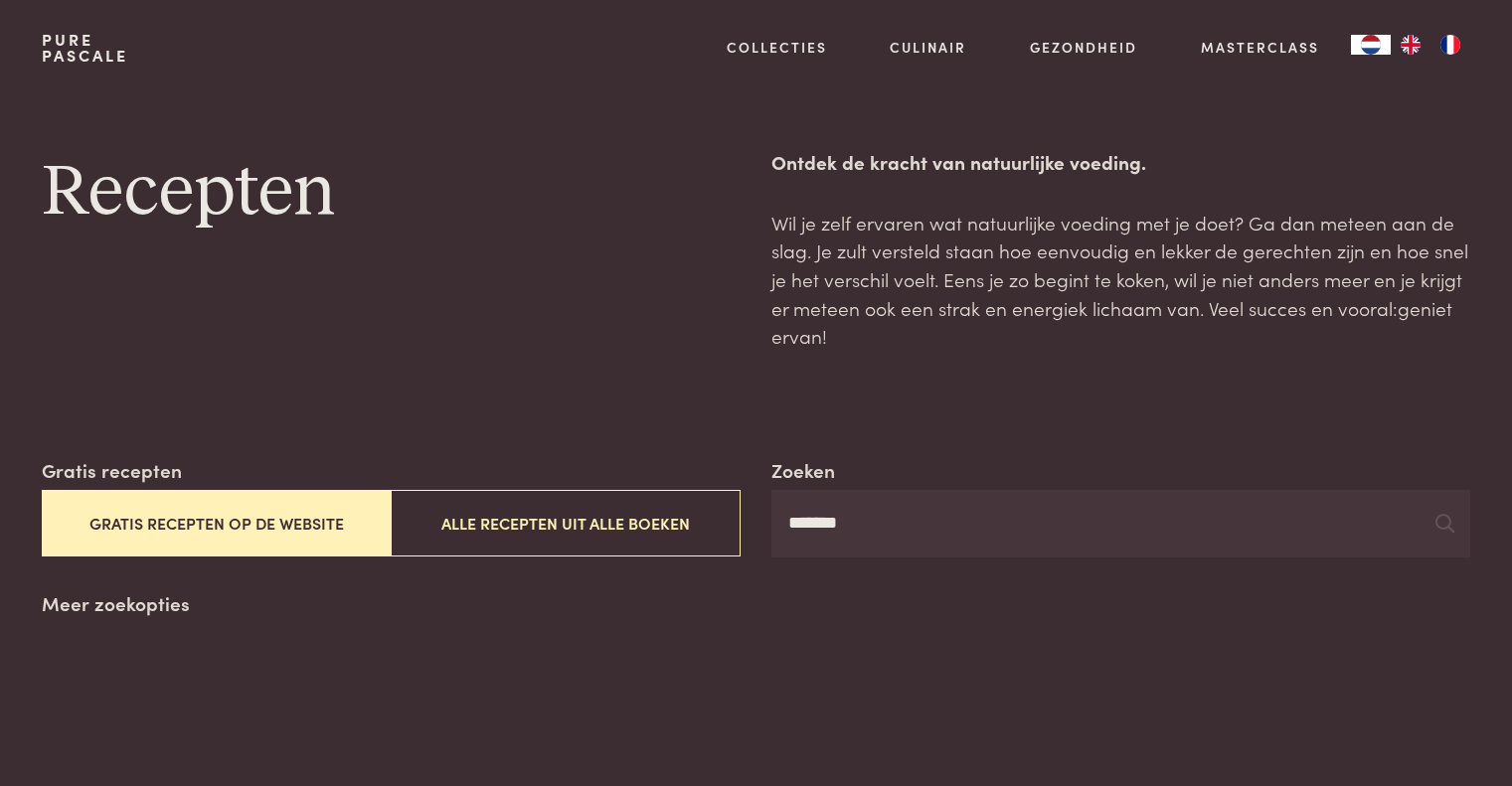 scroll, scrollTop: 0, scrollLeft: 0, axis: both 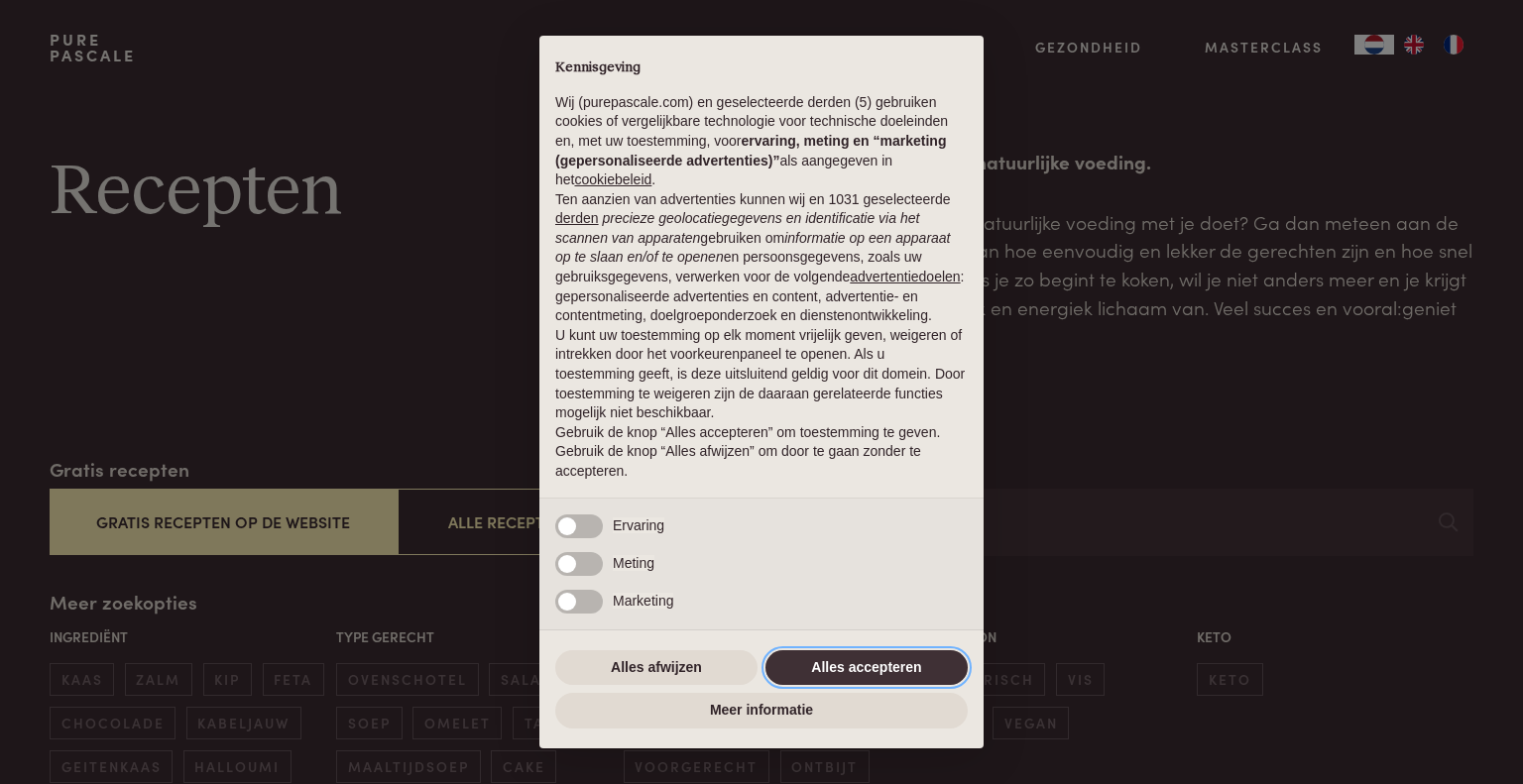 drag, startPoint x: 827, startPoint y: 663, endPoint x: 1051, endPoint y: 587, distance: 236.5418 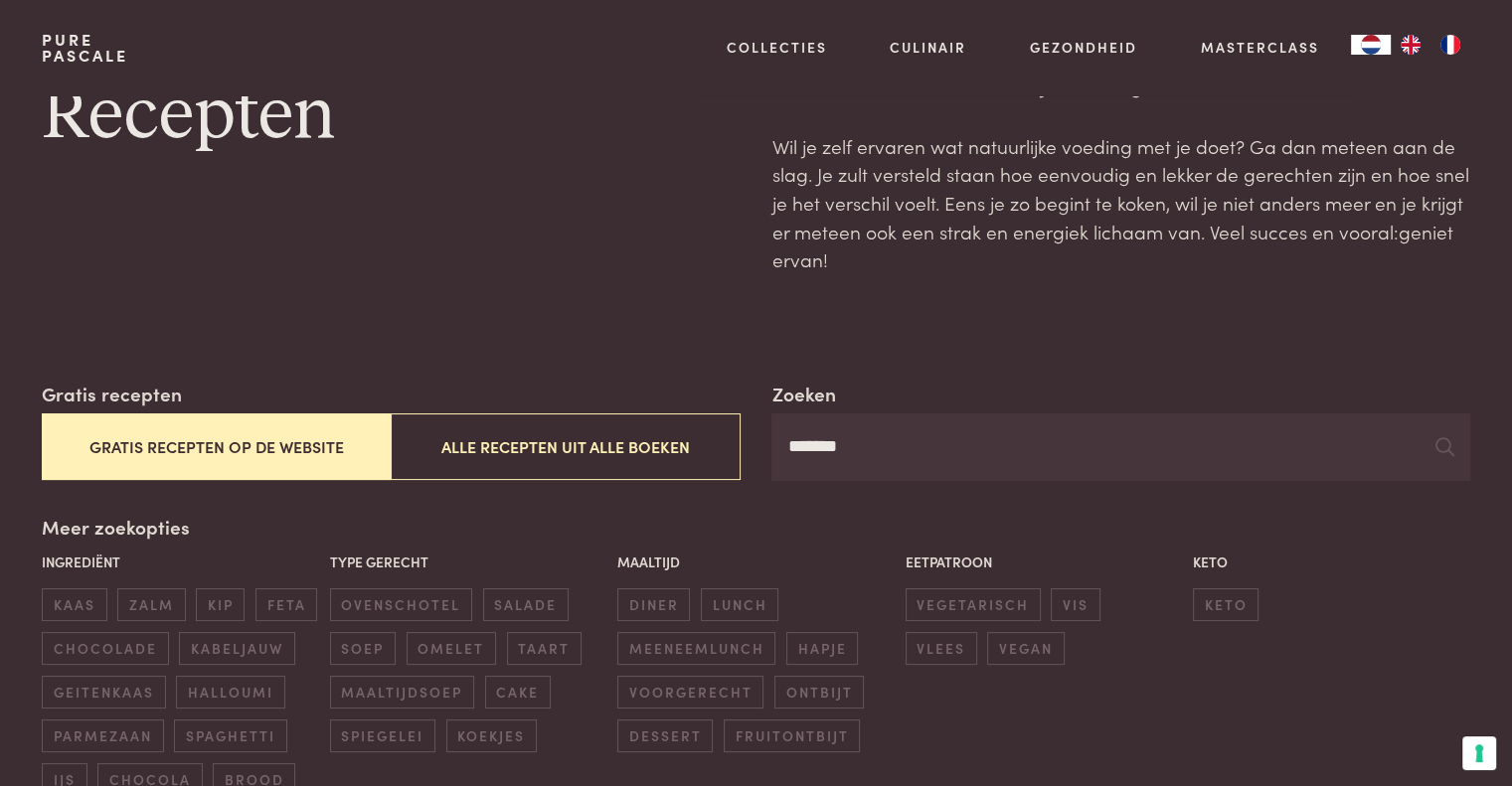 scroll, scrollTop: 0, scrollLeft: 0, axis: both 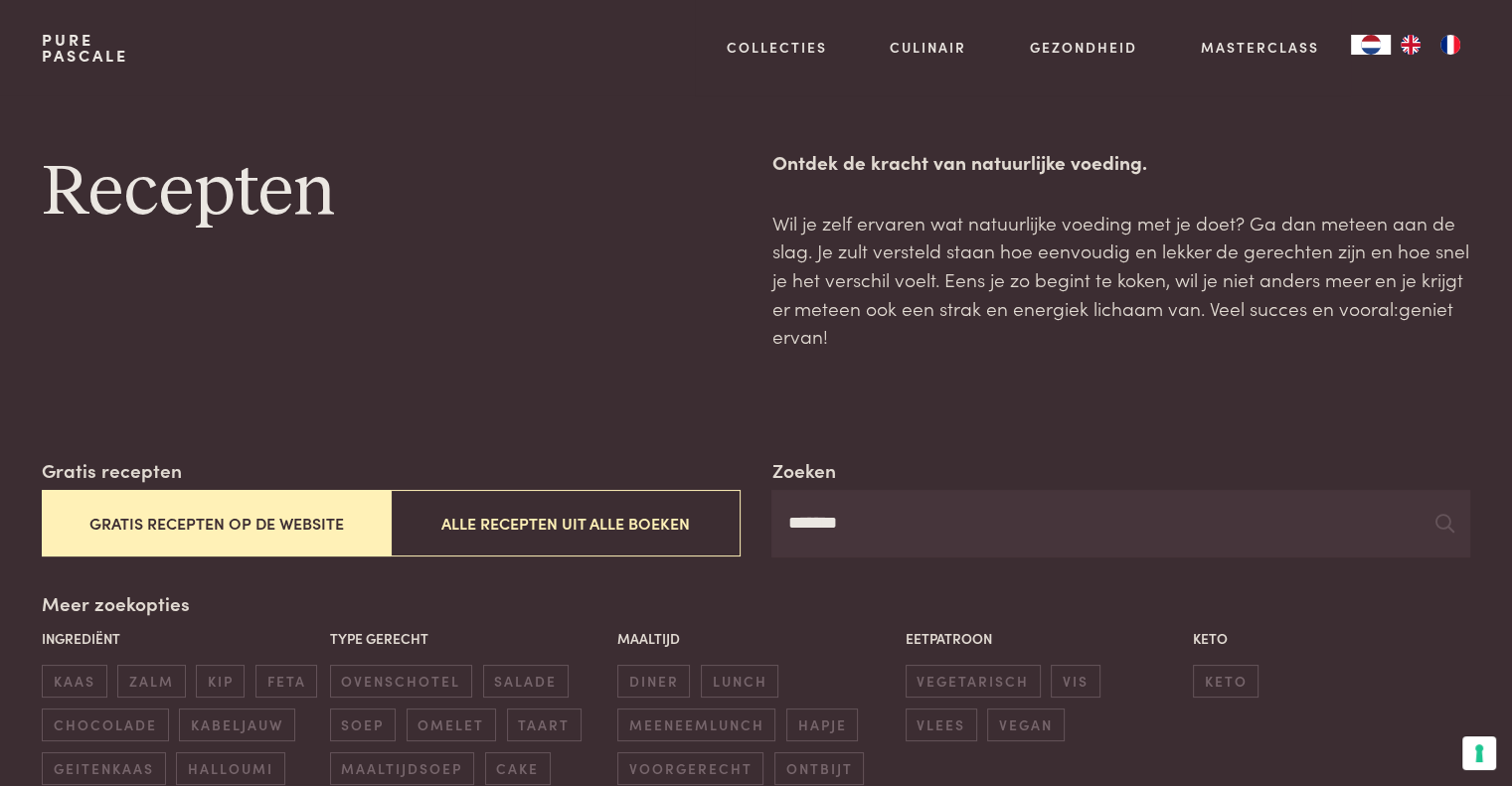 click at bounding box center (1411, 45) 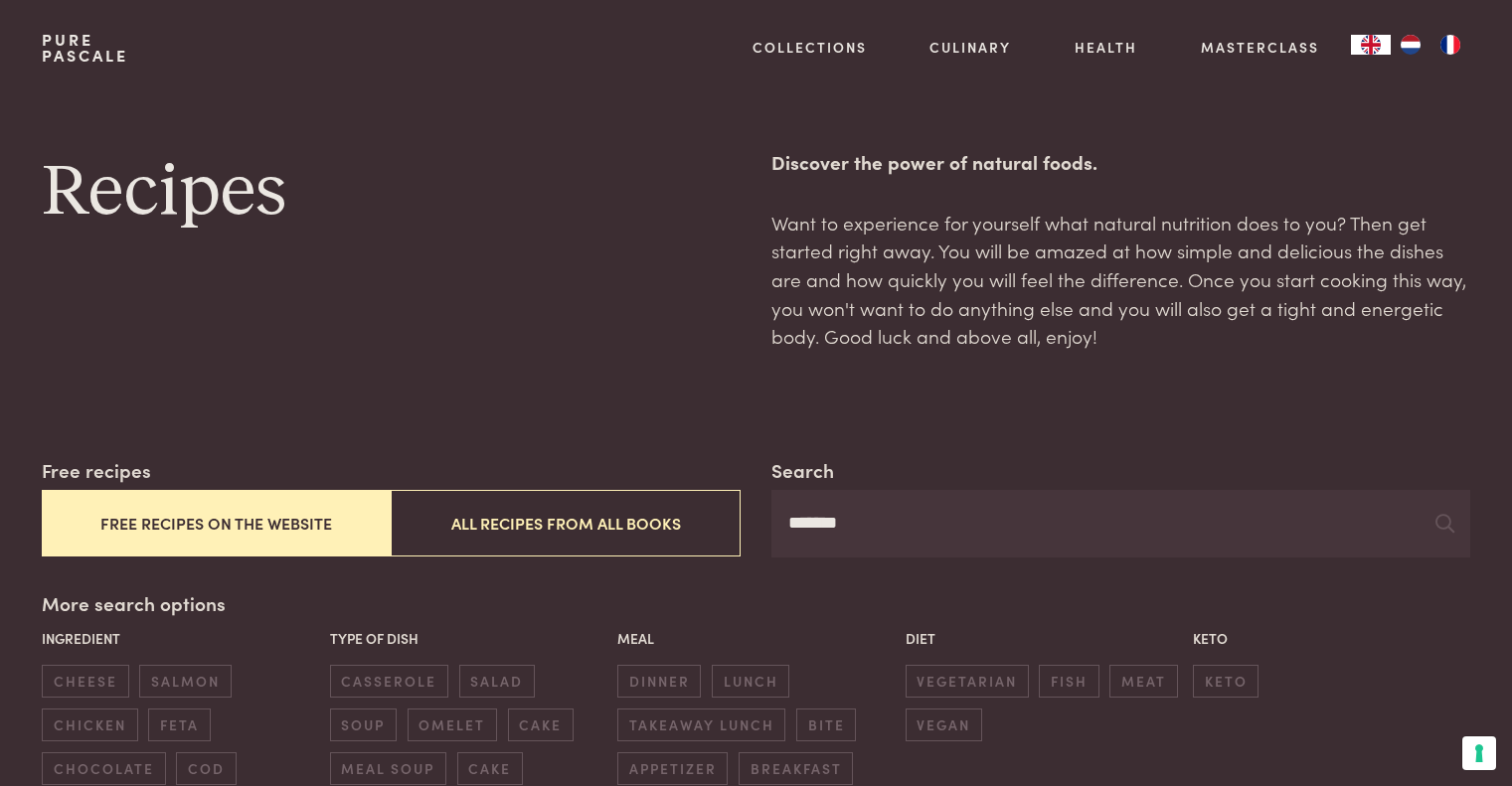 scroll, scrollTop: 236, scrollLeft: 0, axis: vertical 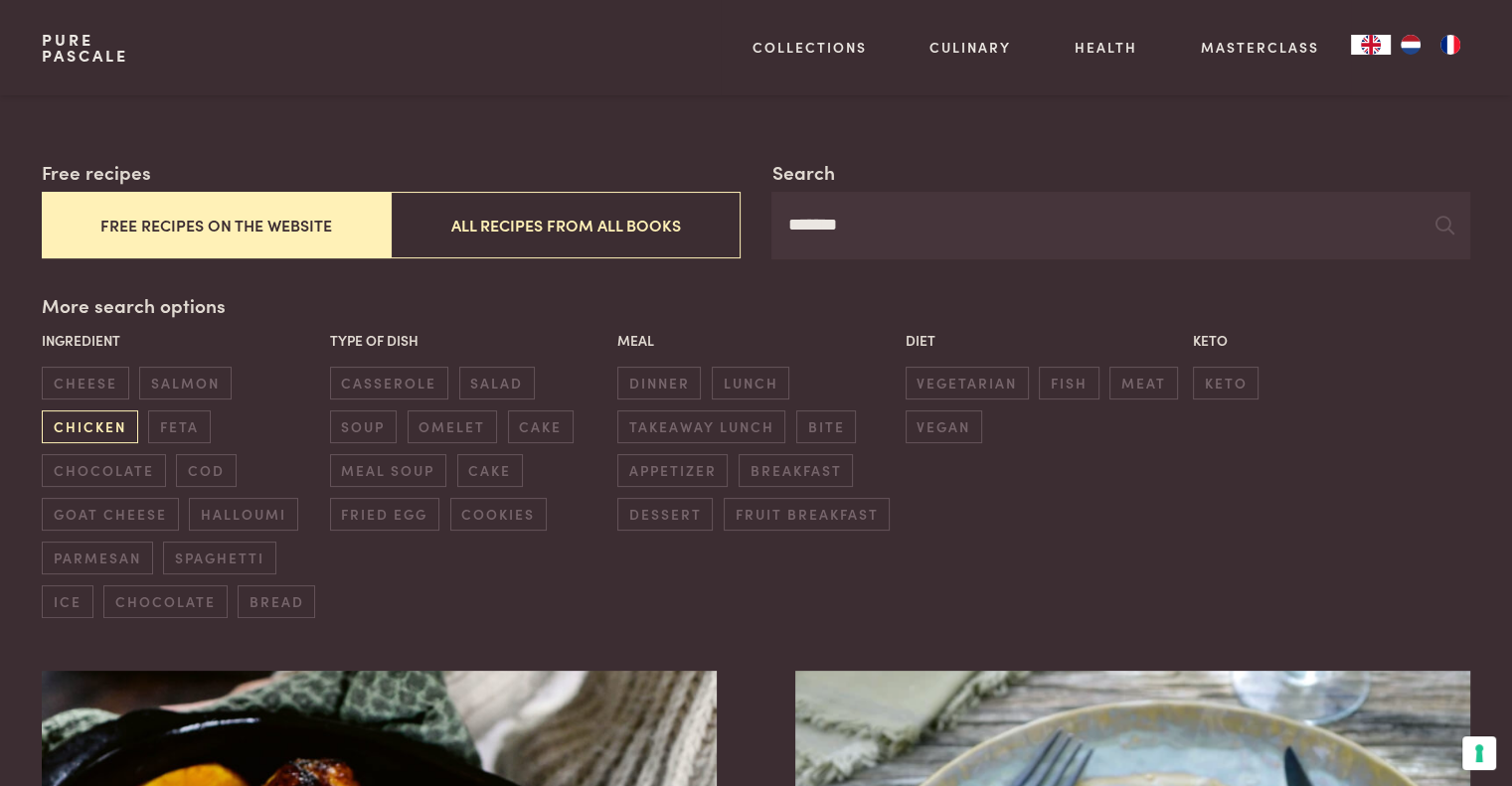 click on "chicken" at bounding box center [89, 426] 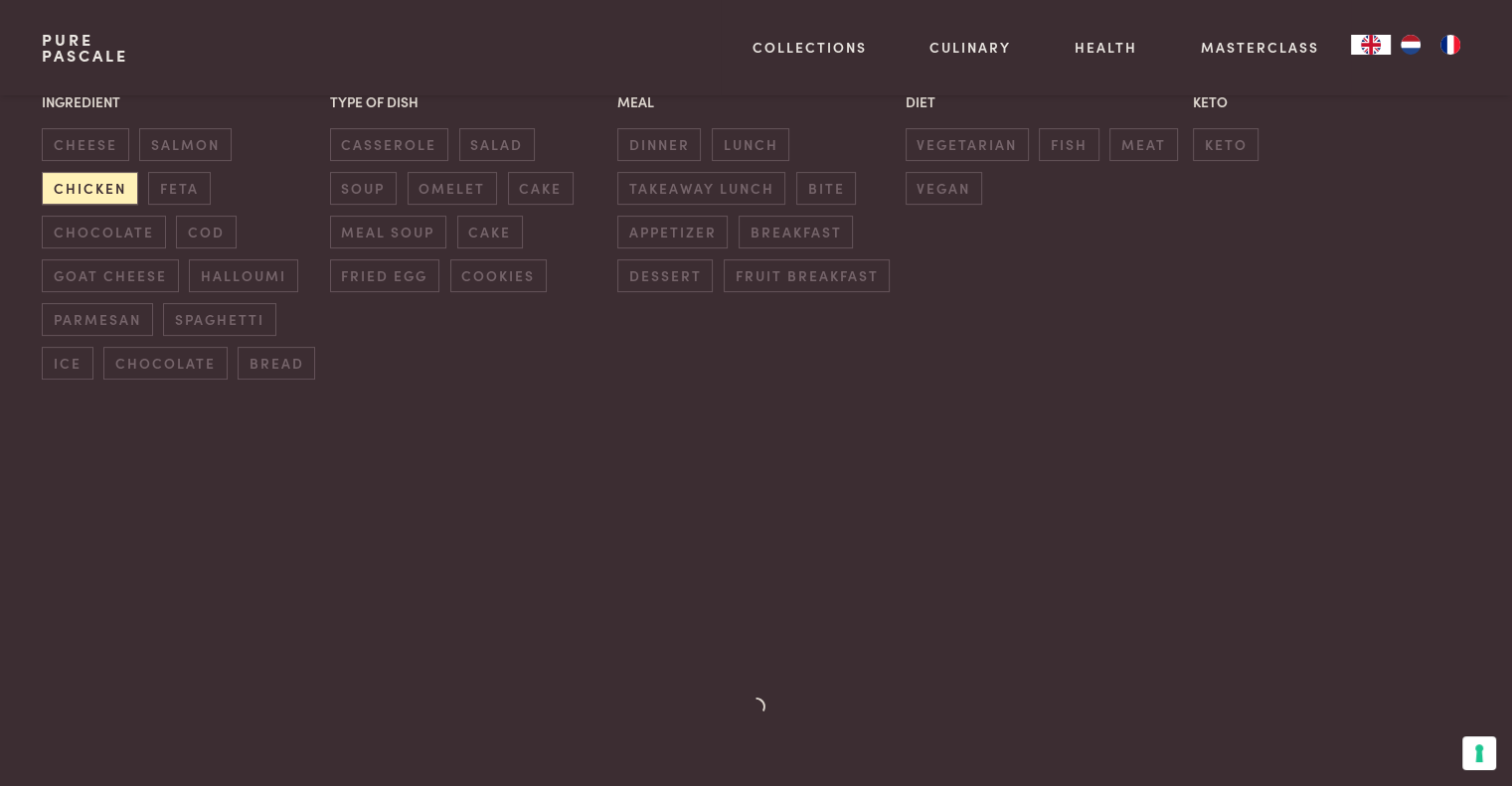 scroll, scrollTop: 754, scrollLeft: 0, axis: vertical 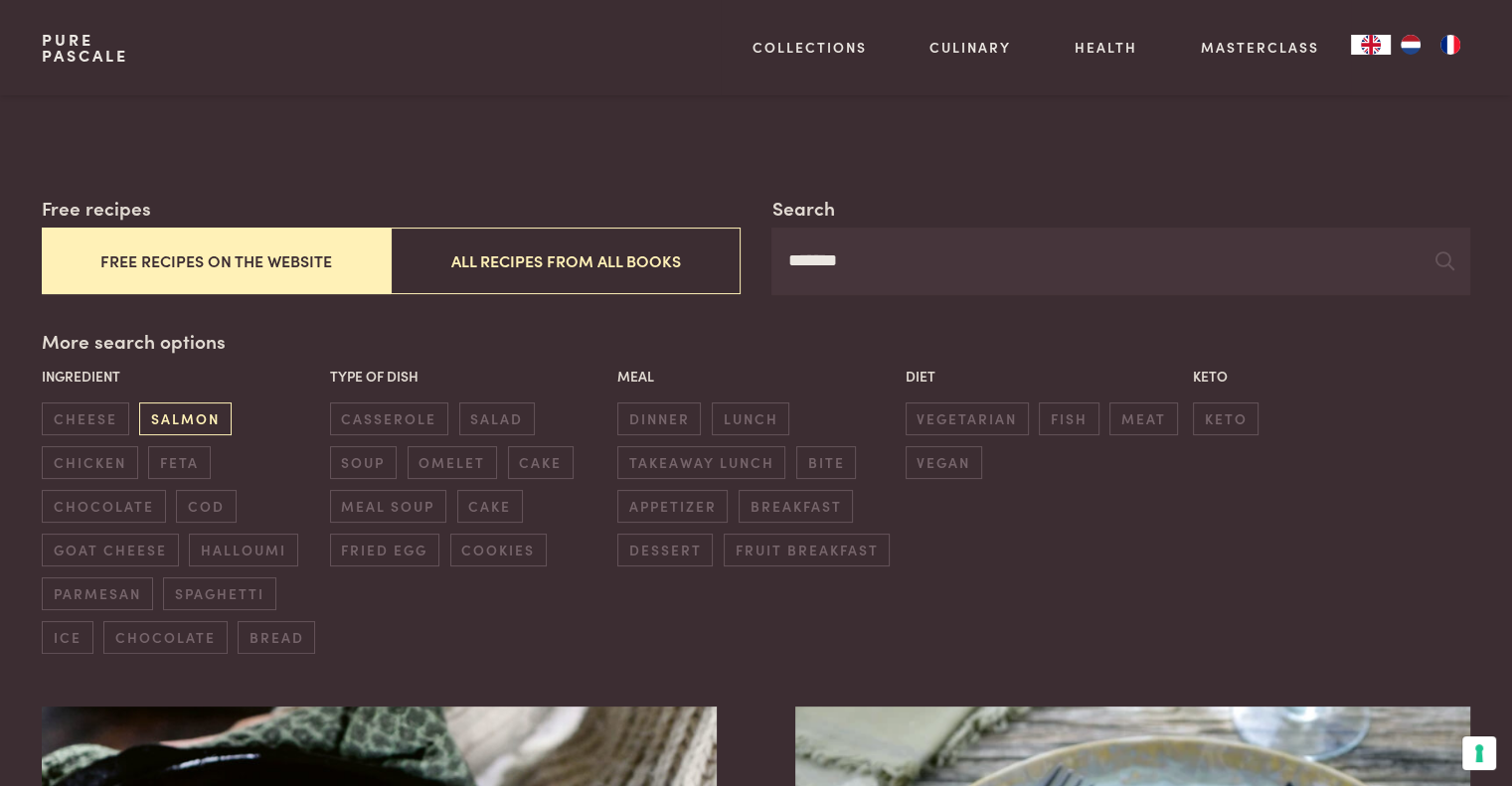 click on "salmon" at bounding box center [185, 418] 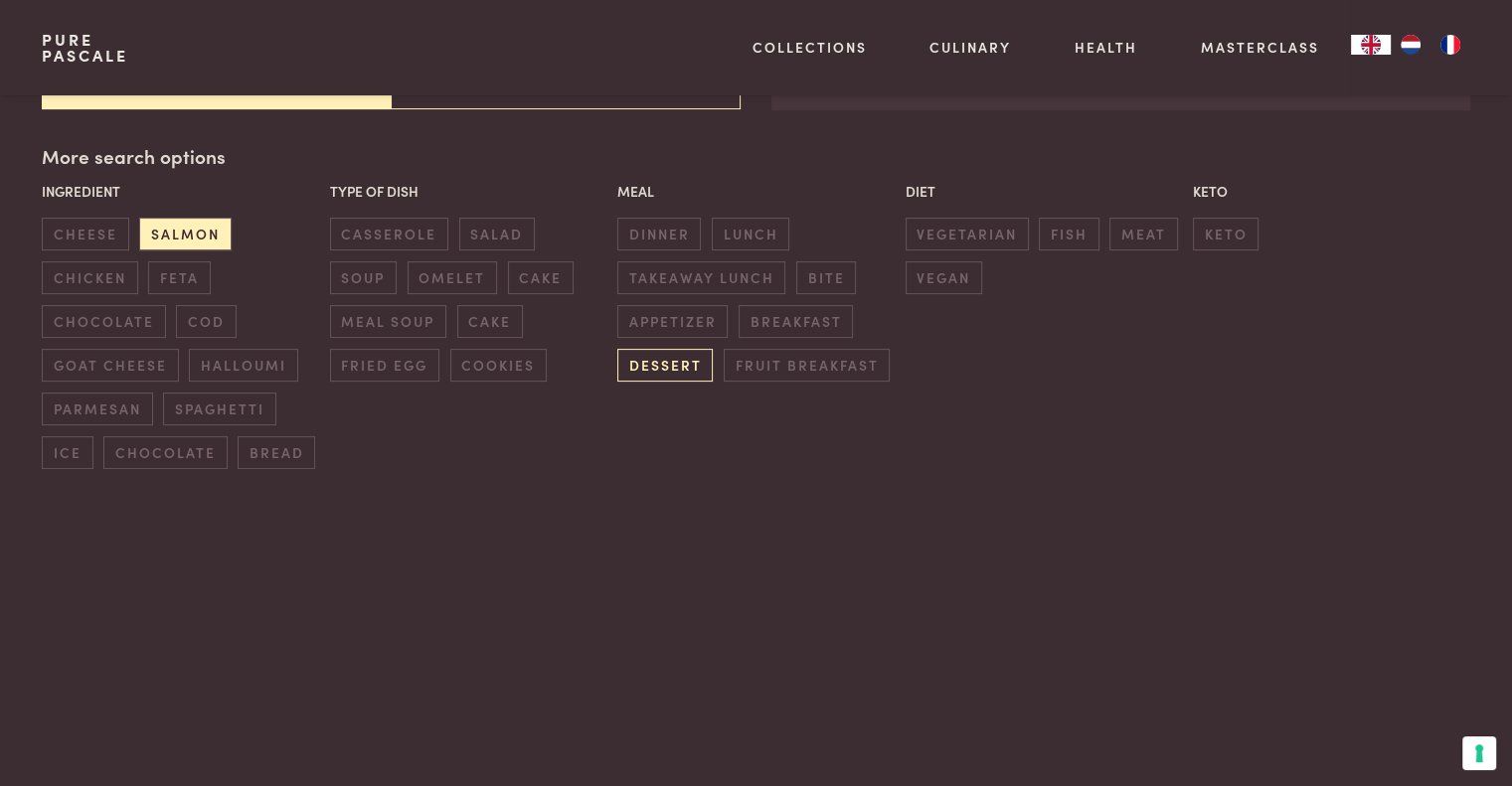 scroll, scrollTop: 257, scrollLeft: 0, axis: vertical 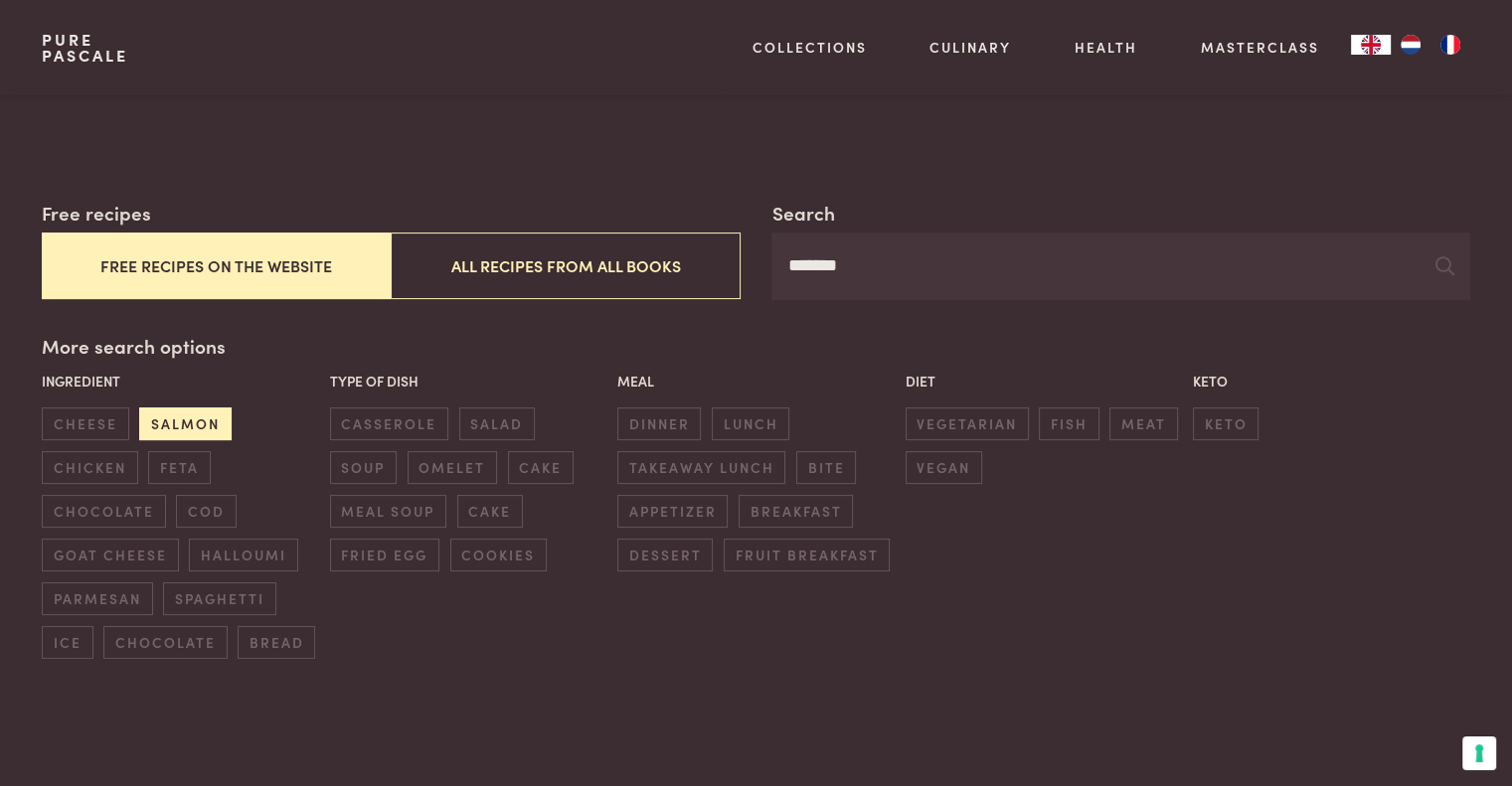 click on "salmon" at bounding box center [185, 423] 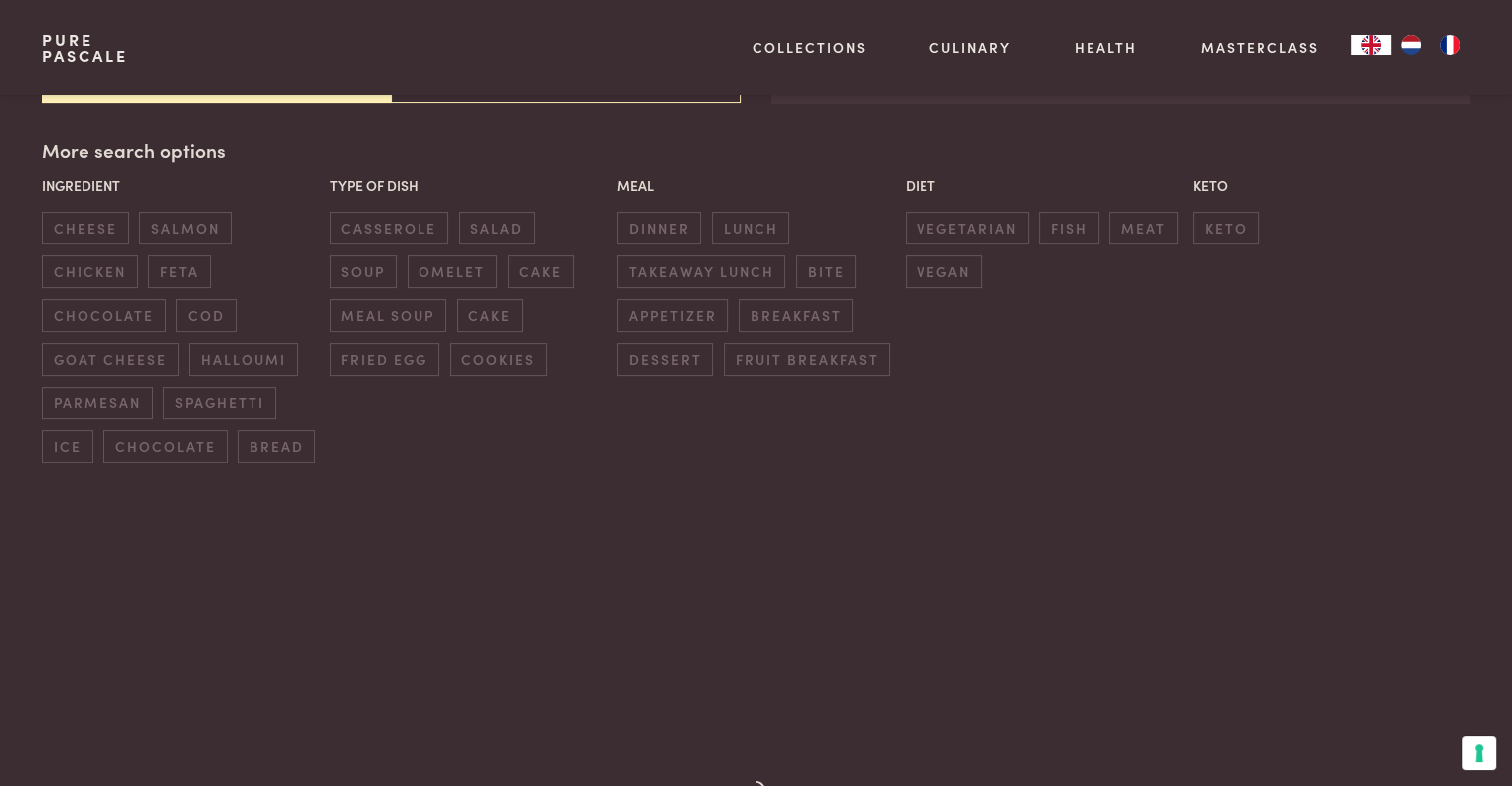 scroll, scrollTop: 456, scrollLeft: 0, axis: vertical 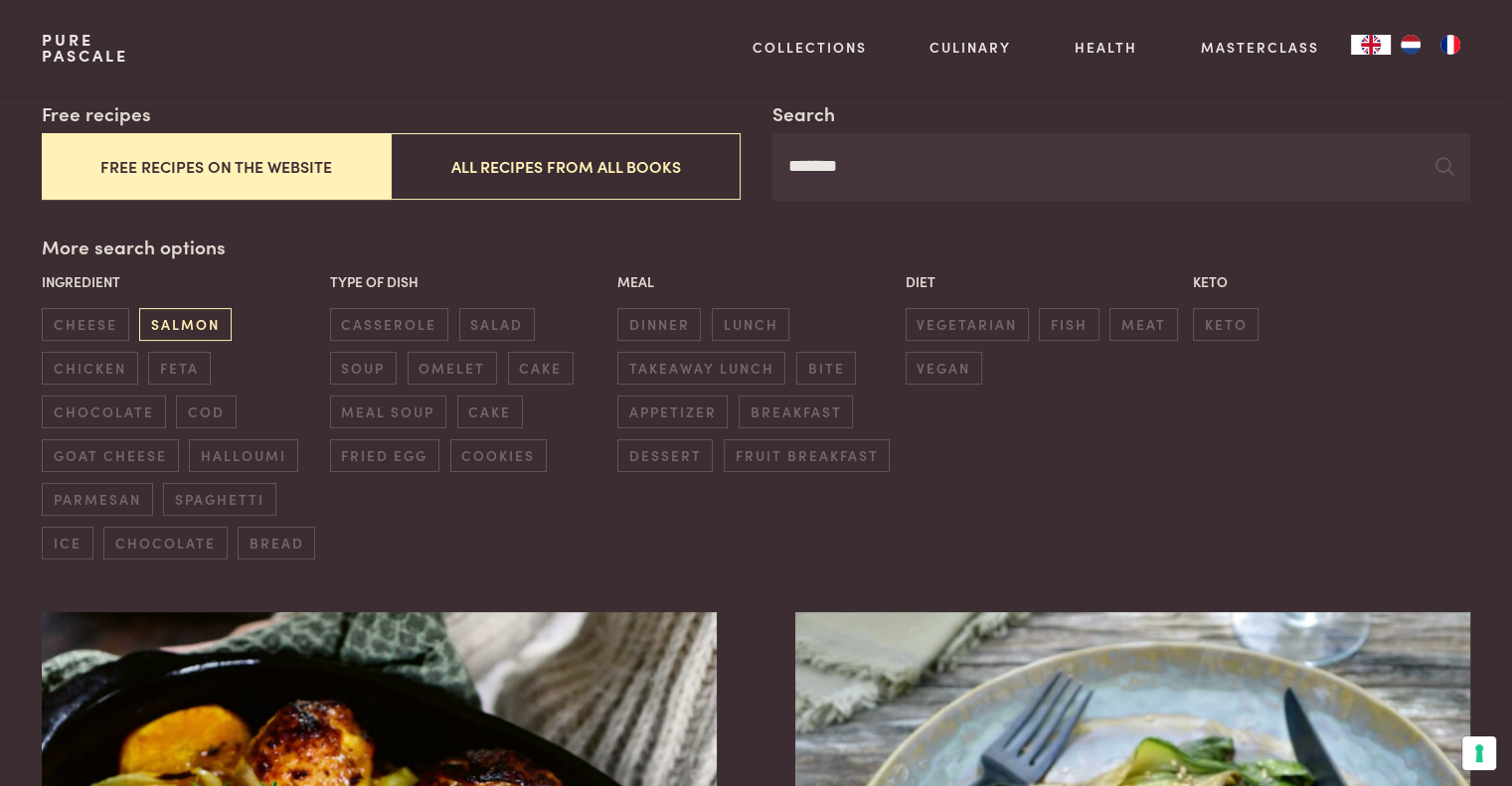 click on "salmon" at bounding box center [185, 324] 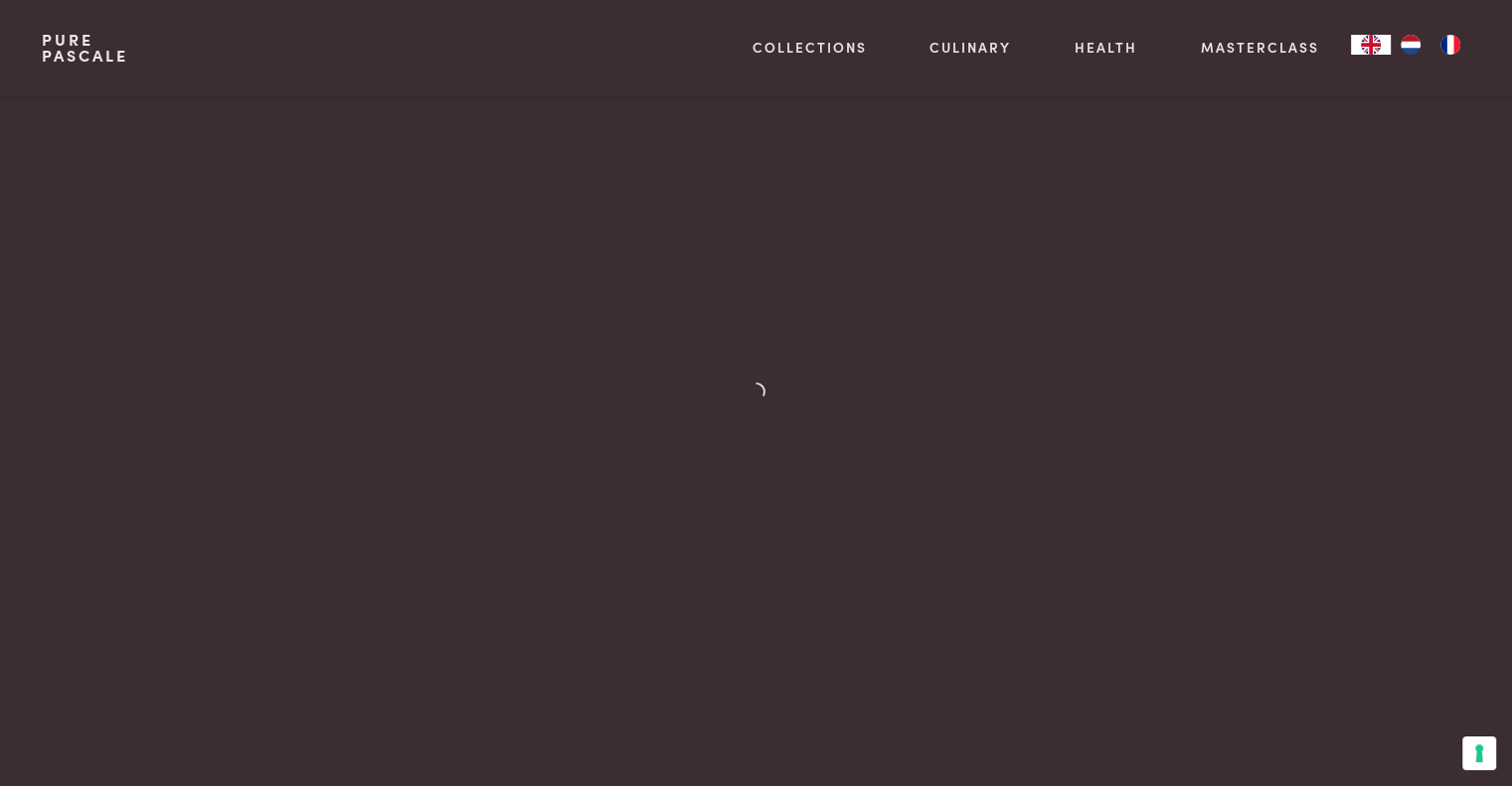 scroll, scrollTop: 854, scrollLeft: 0, axis: vertical 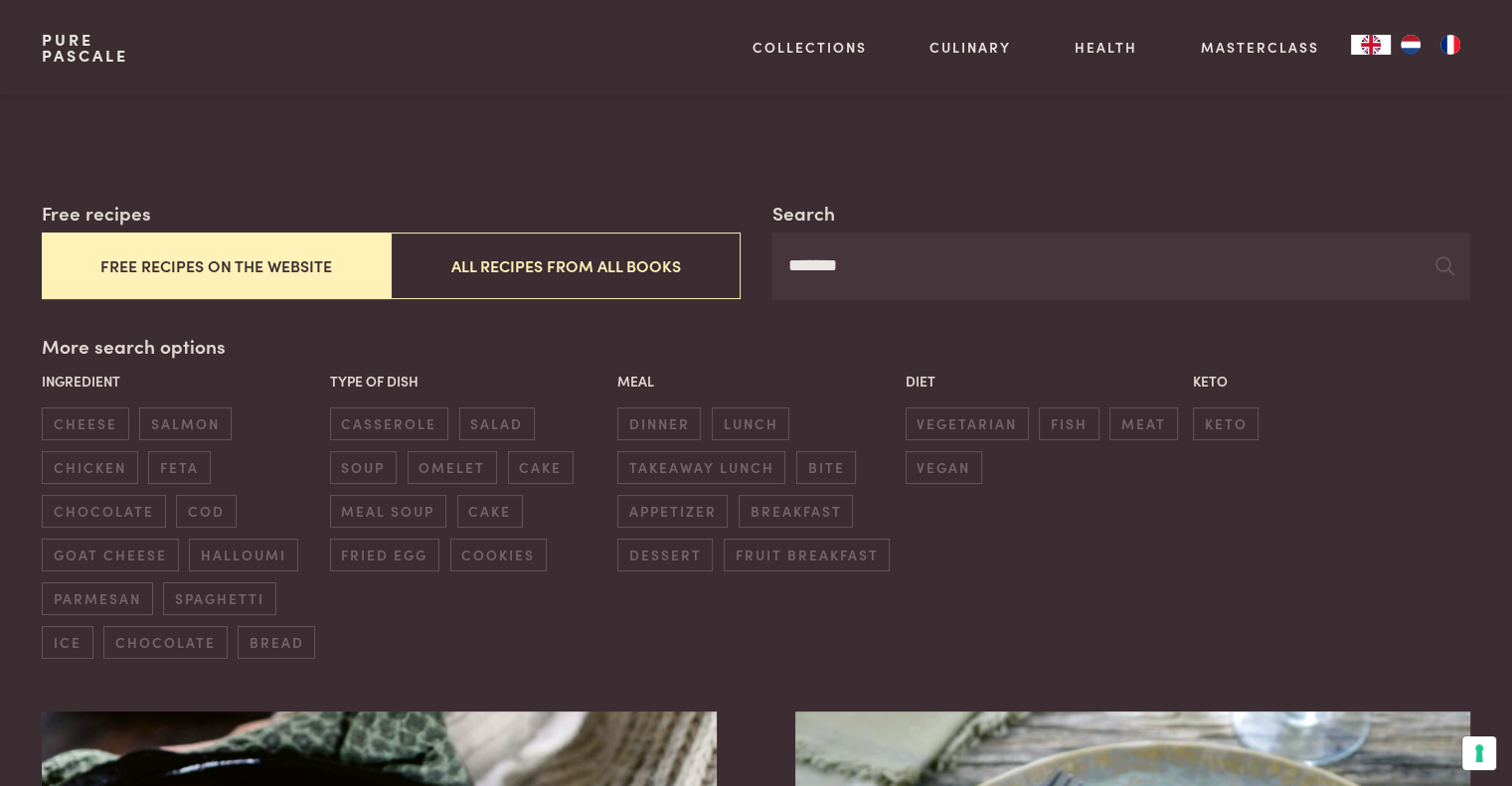 click on "Pure
Pascale" at bounding box center (84, 48) 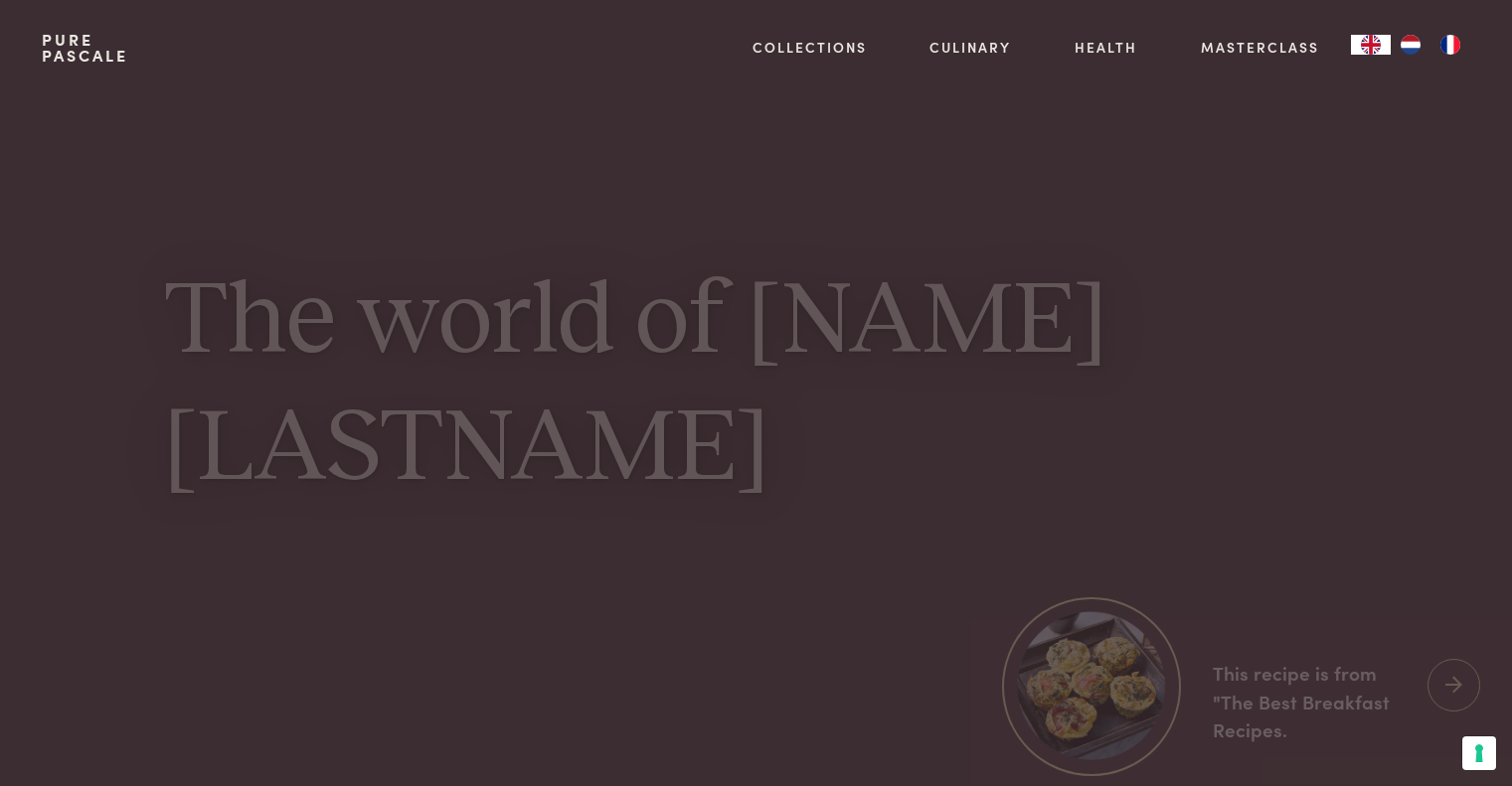 scroll, scrollTop: 0, scrollLeft: 0, axis: both 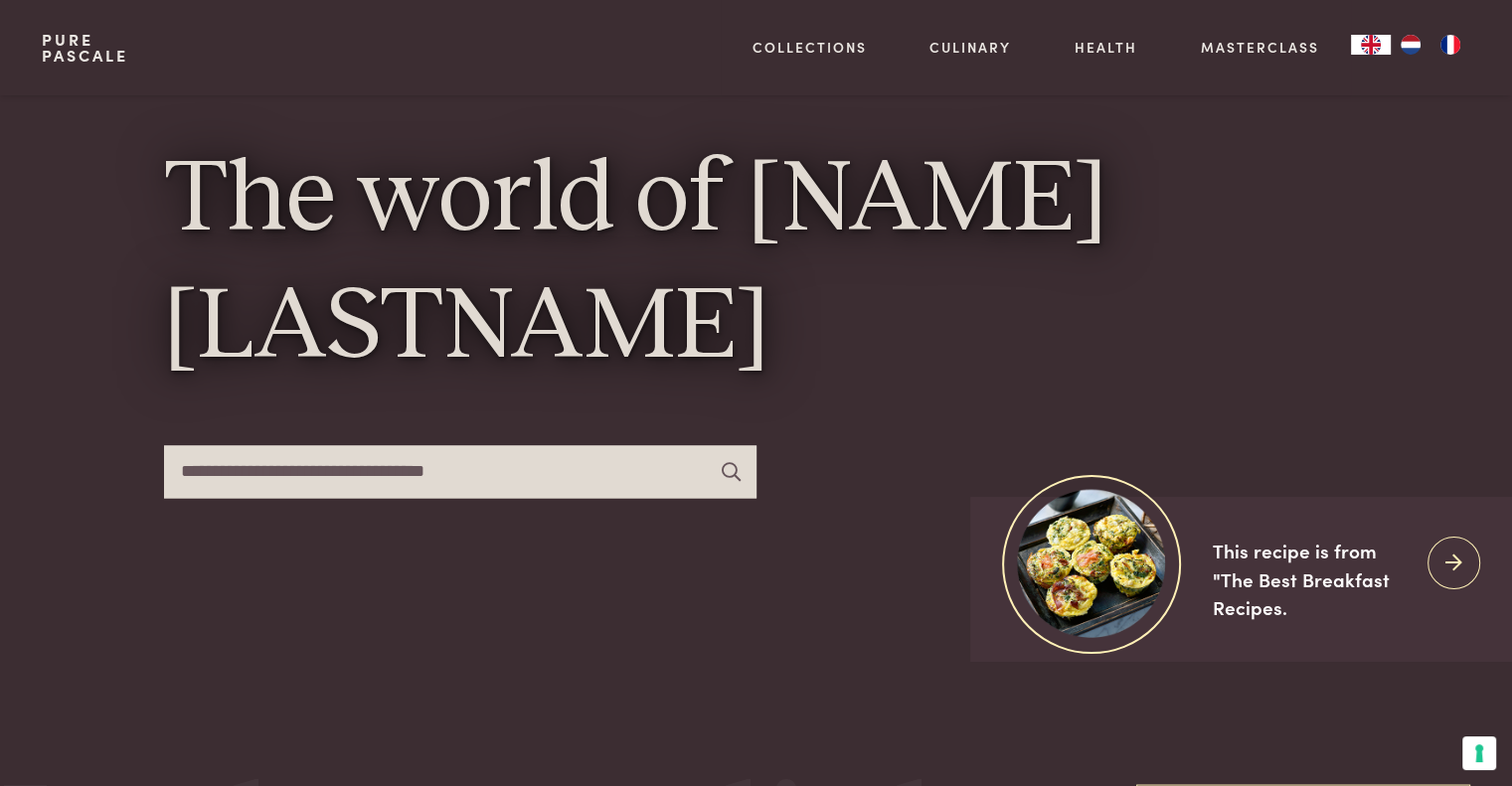 click at bounding box center [460, 471] 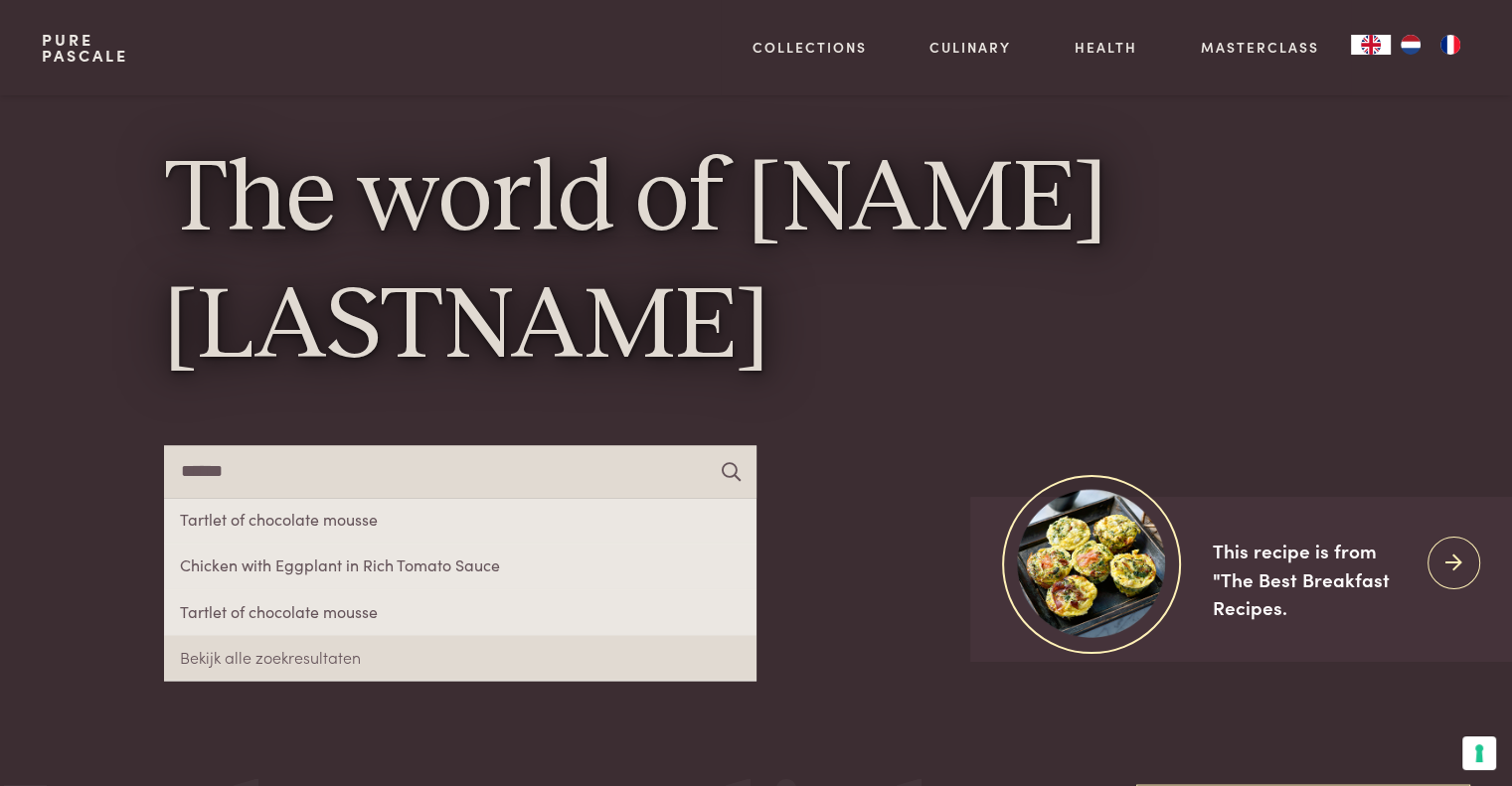 type on "******" 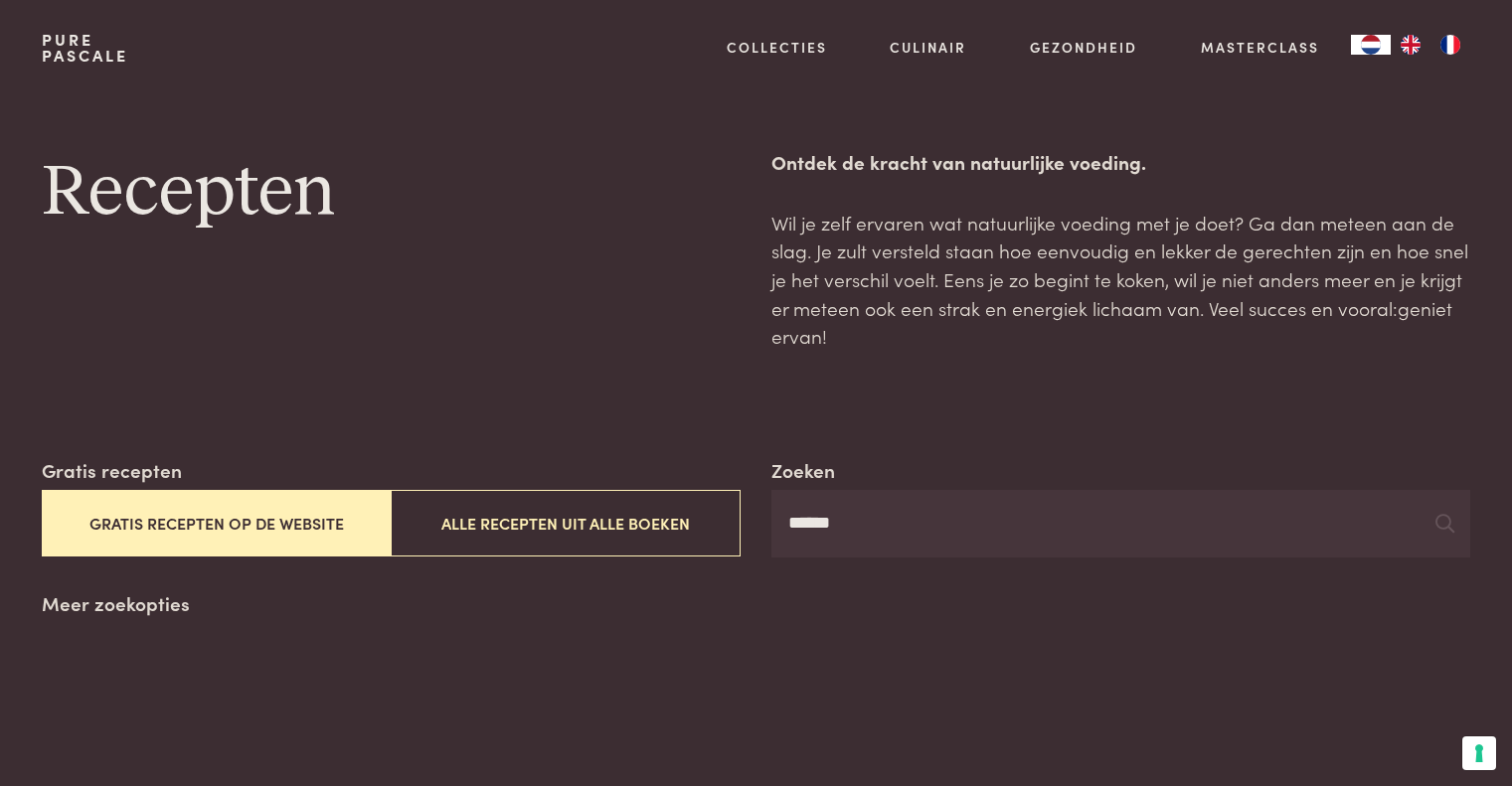 scroll, scrollTop: 0, scrollLeft: 0, axis: both 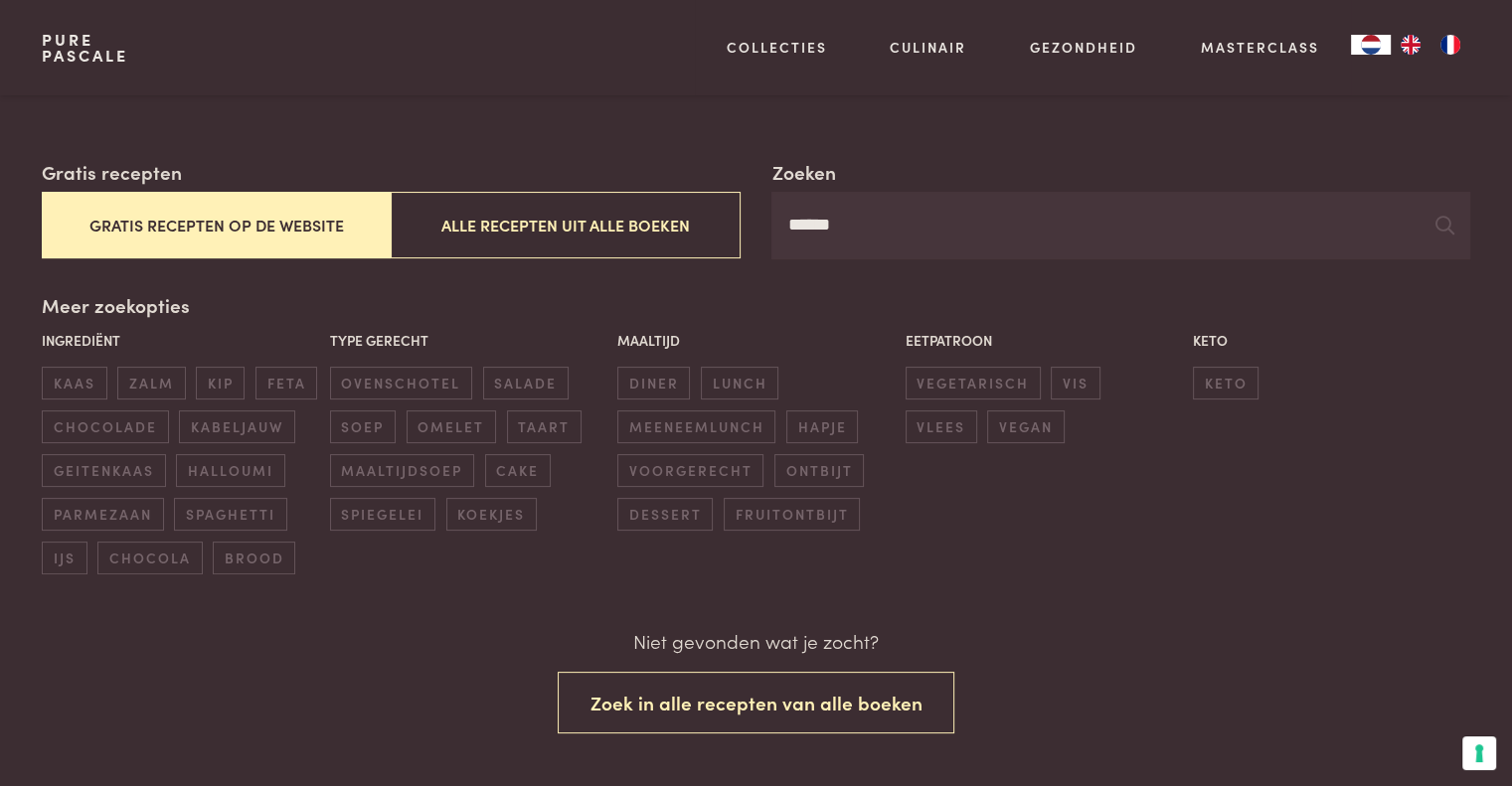 click at bounding box center (1411, 45) 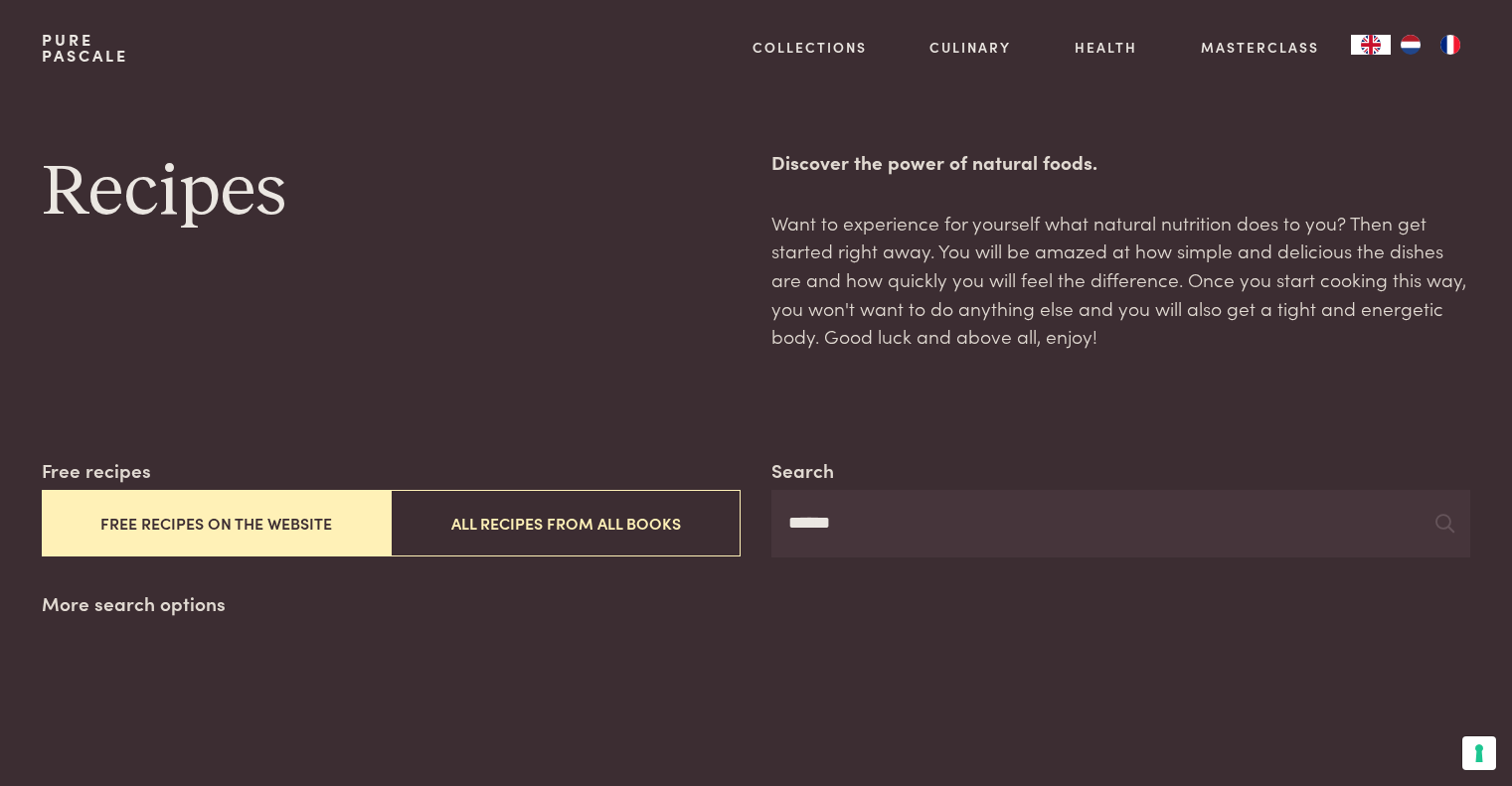 scroll, scrollTop: 0, scrollLeft: 0, axis: both 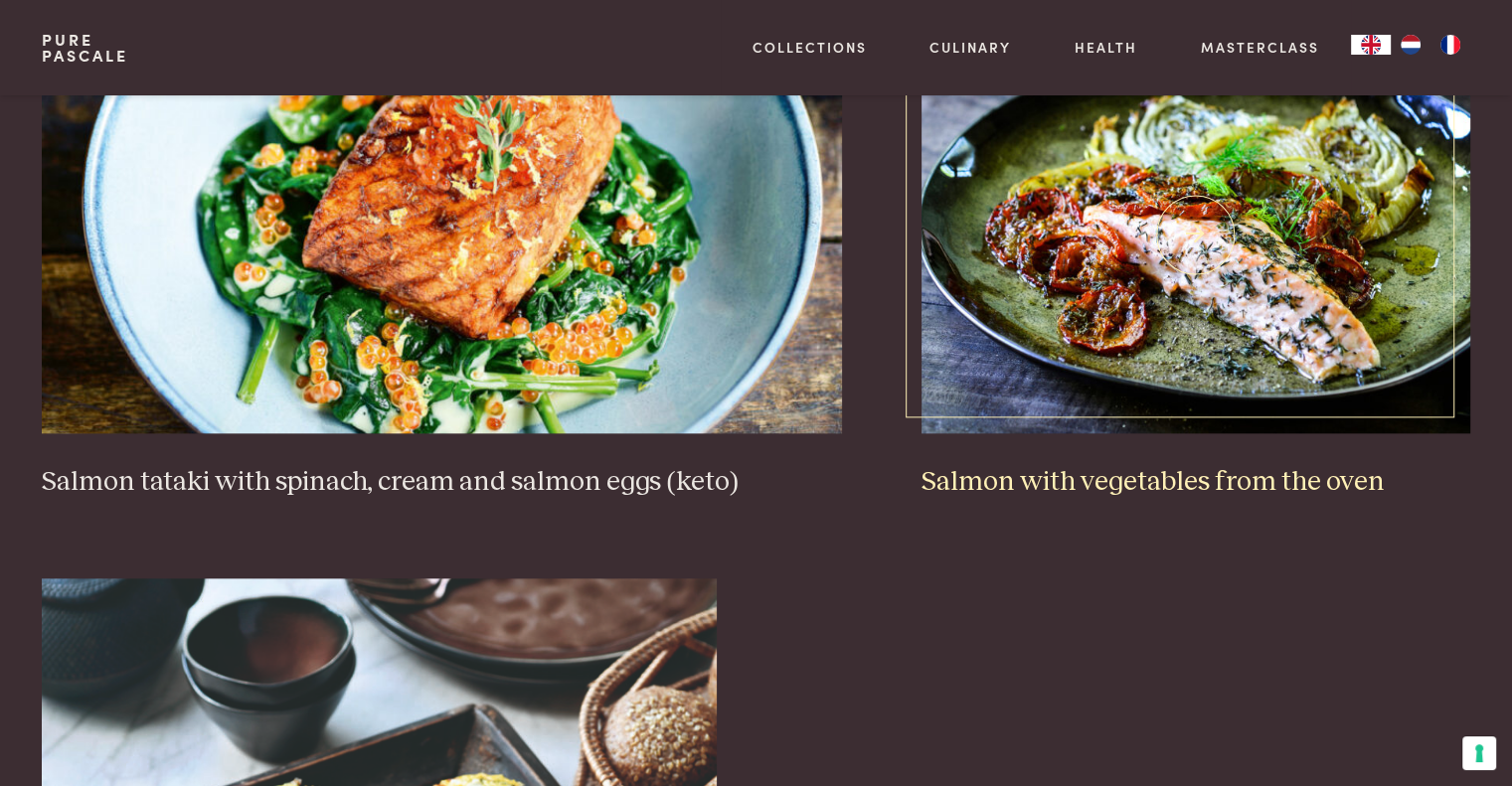 click at bounding box center [1196, 235] 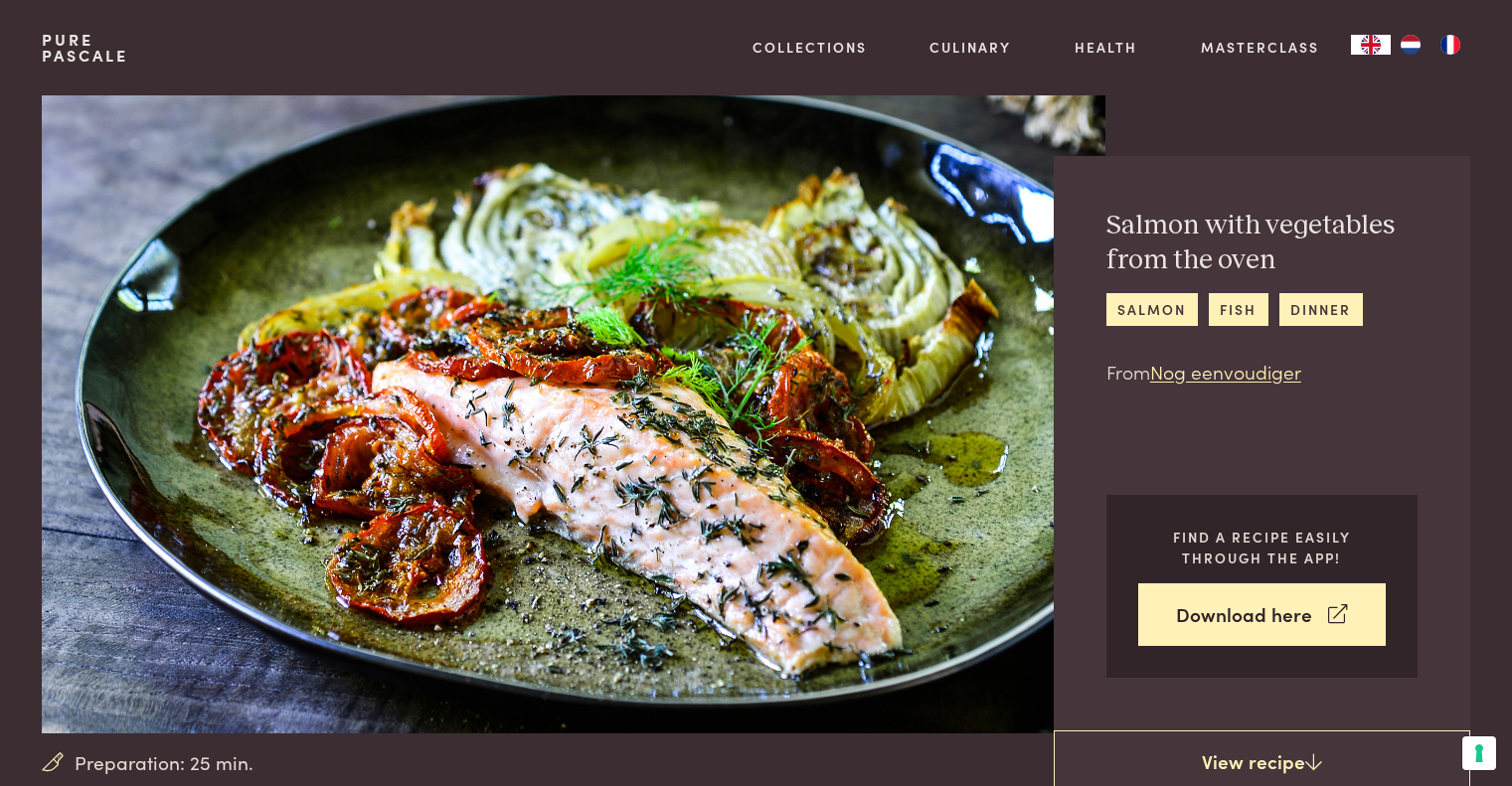 scroll, scrollTop: 0, scrollLeft: 0, axis: both 